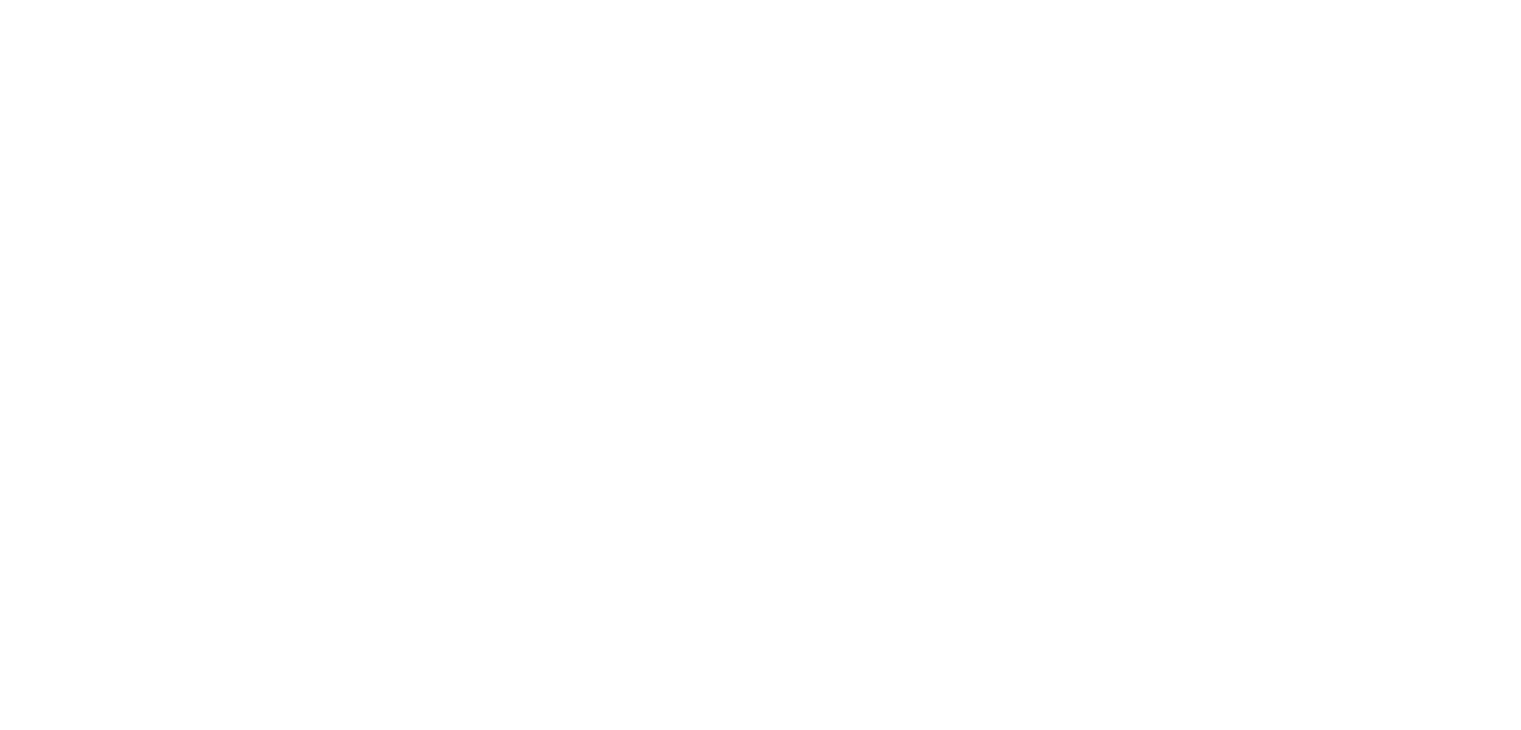 scroll, scrollTop: 0, scrollLeft: 0, axis: both 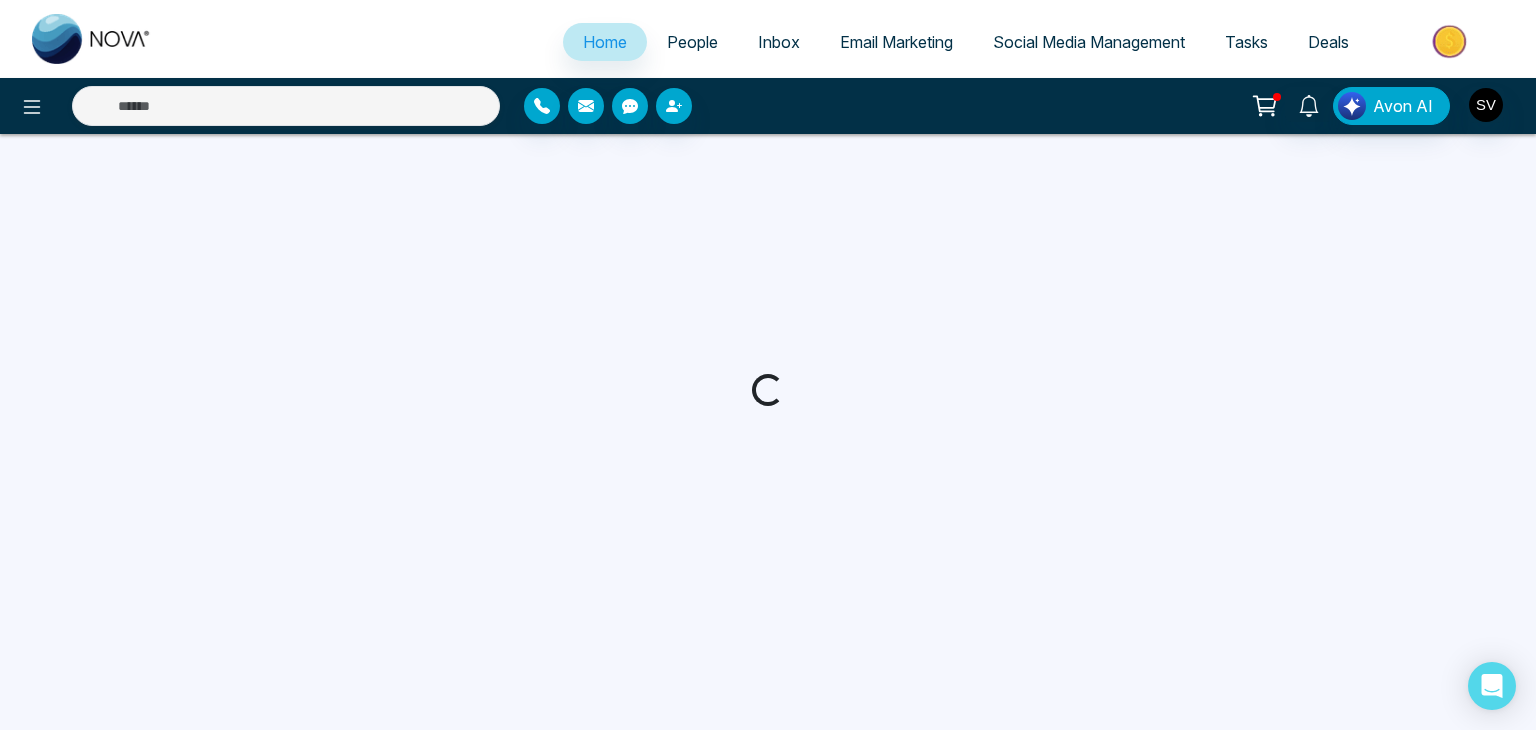 select on "*" 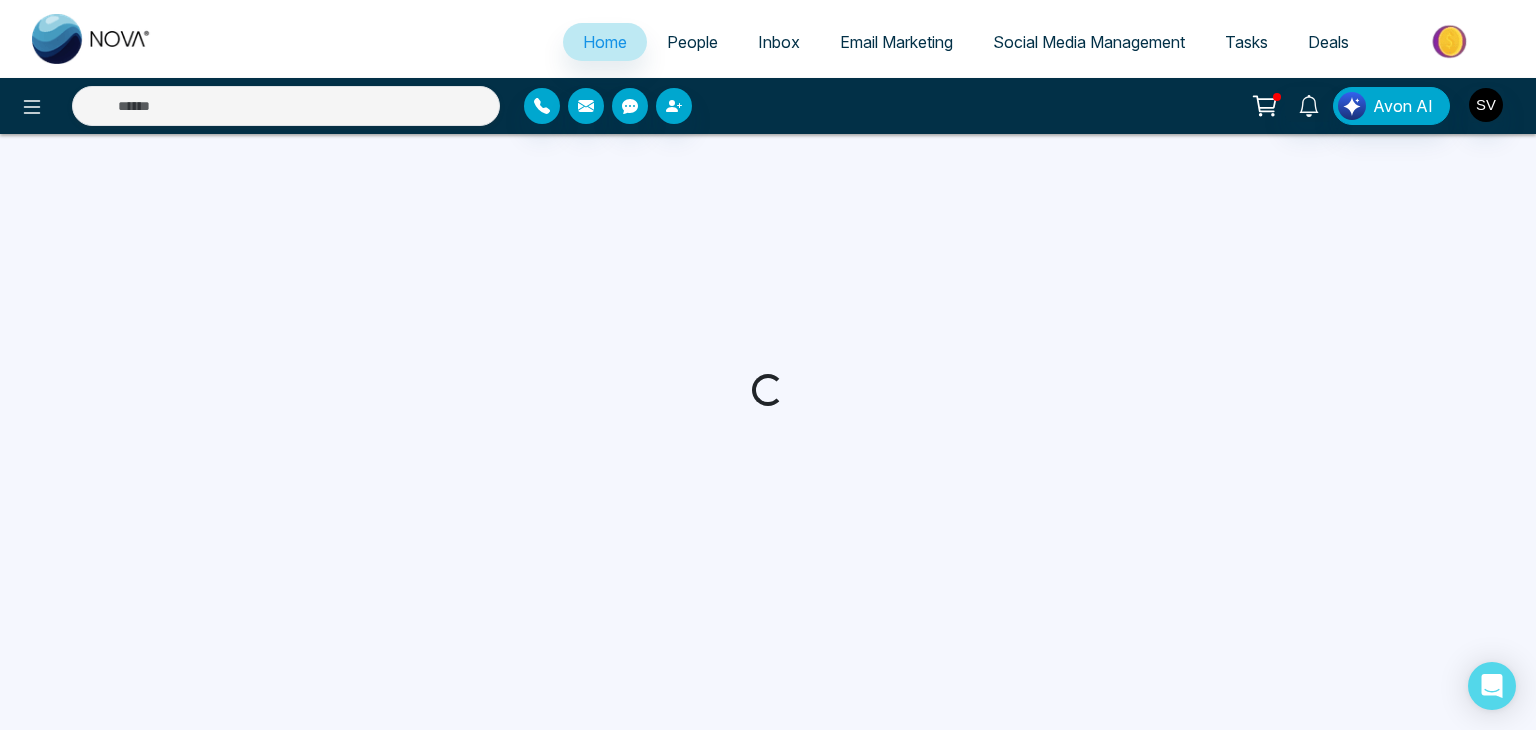 select on "*" 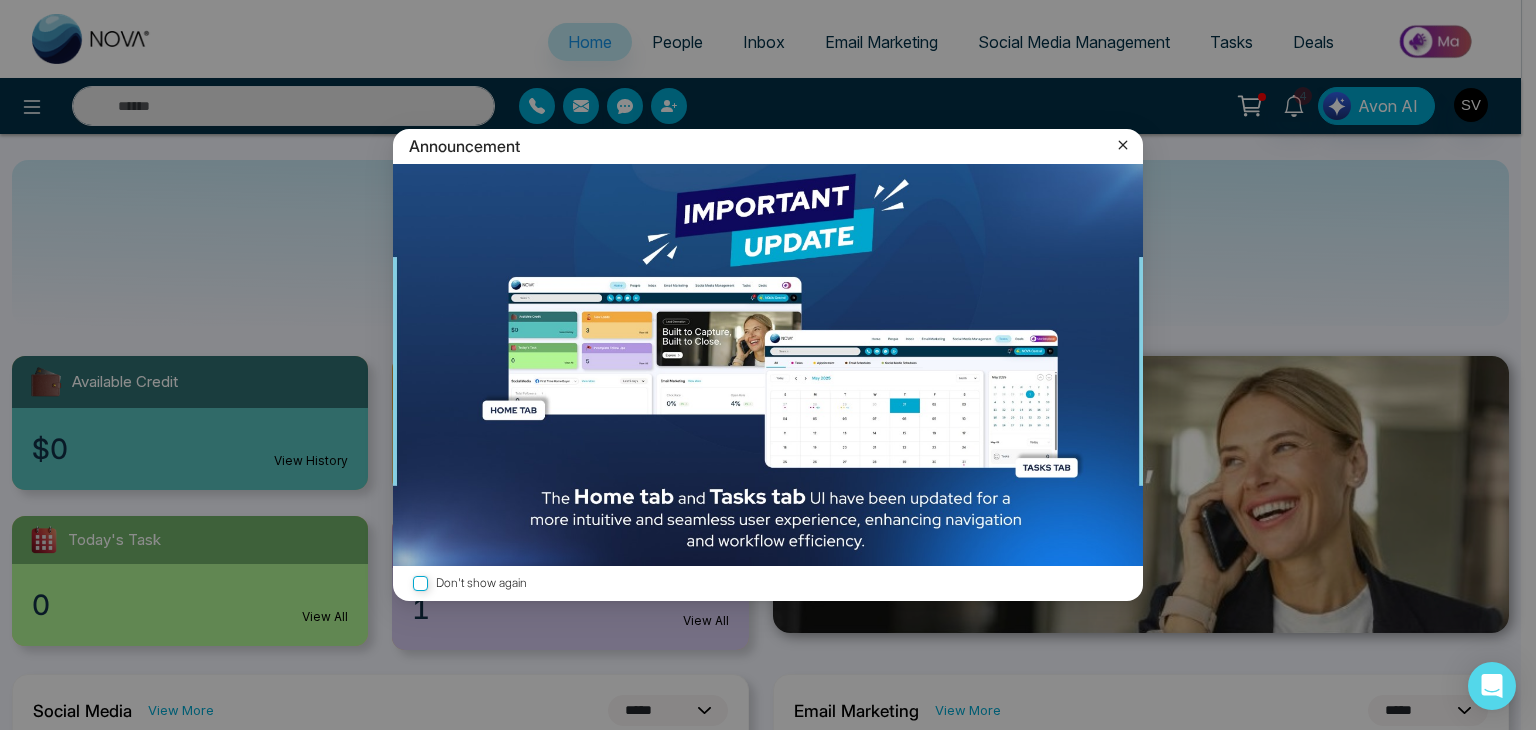 click 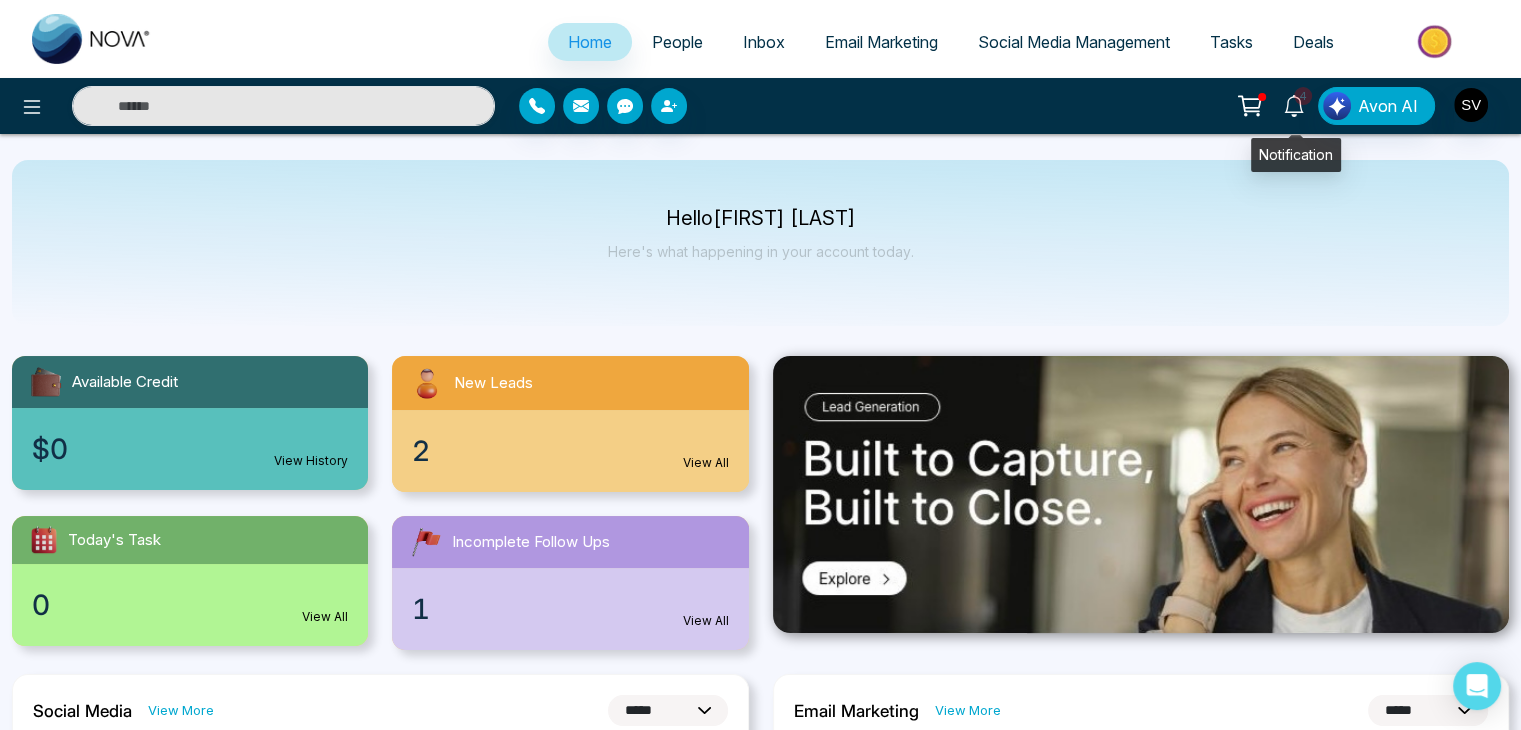 click 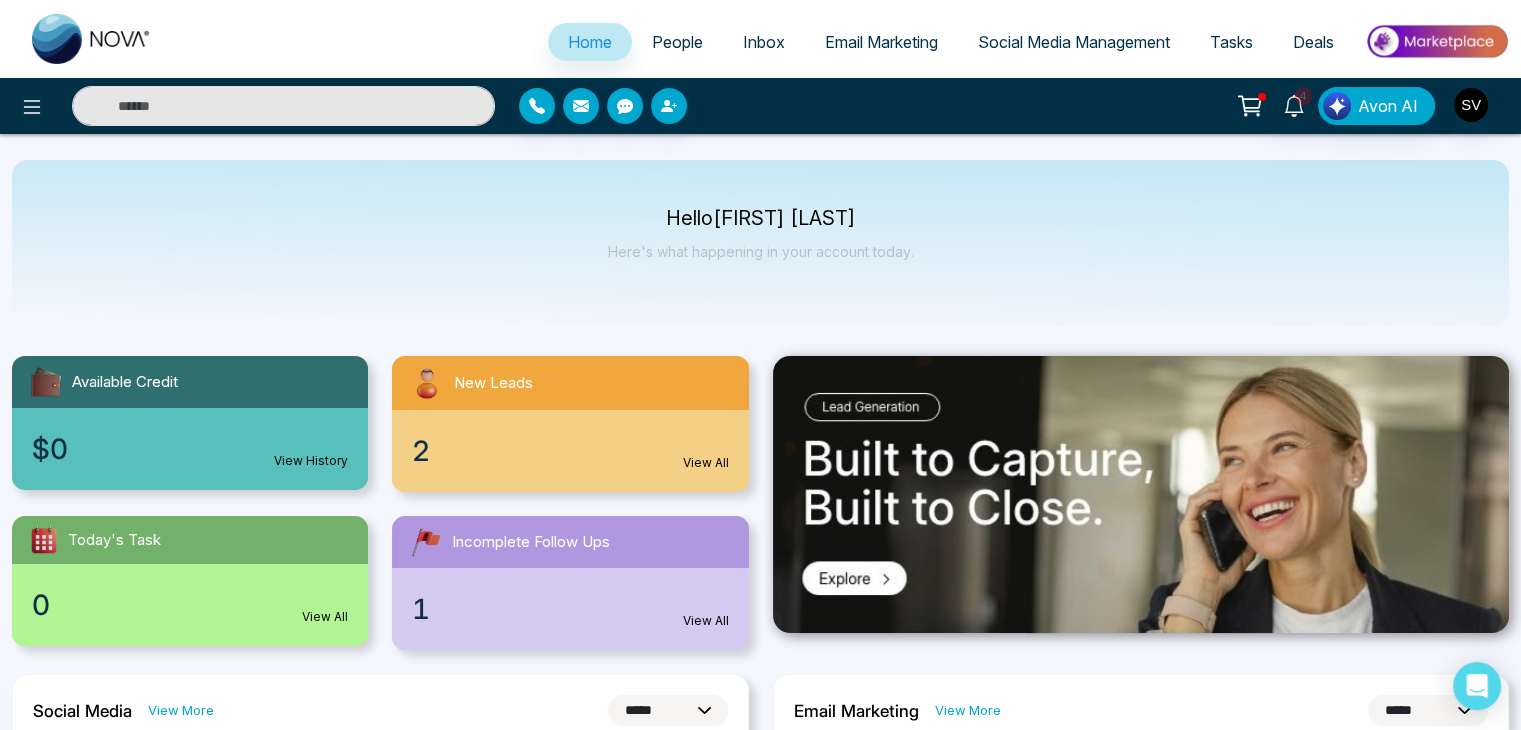 click on "Hello  [FIRST] [LAST] Here's what happening in your account today." at bounding box center [760, 243] 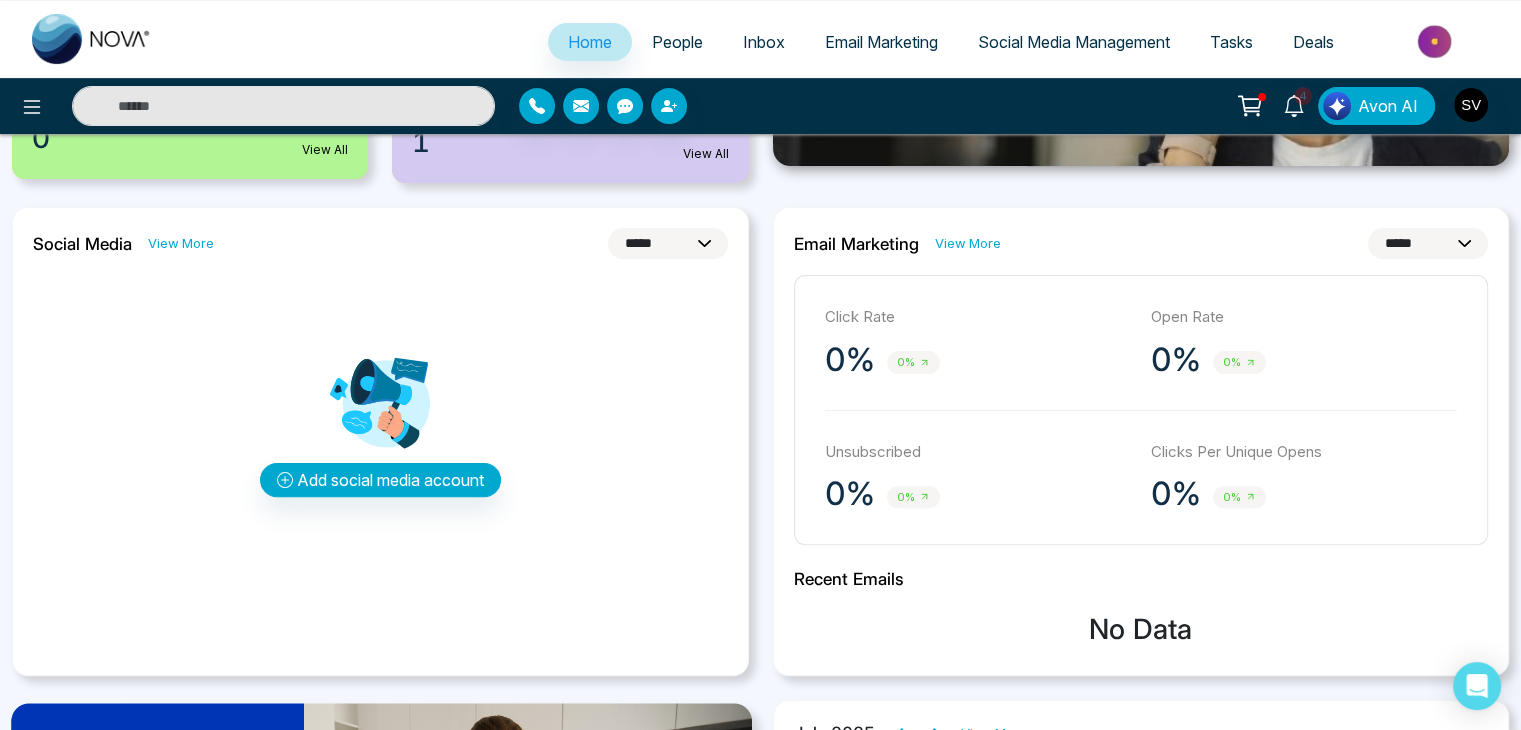 scroll, scrollTop: 476, scrollLeft: 0, axis: vertical 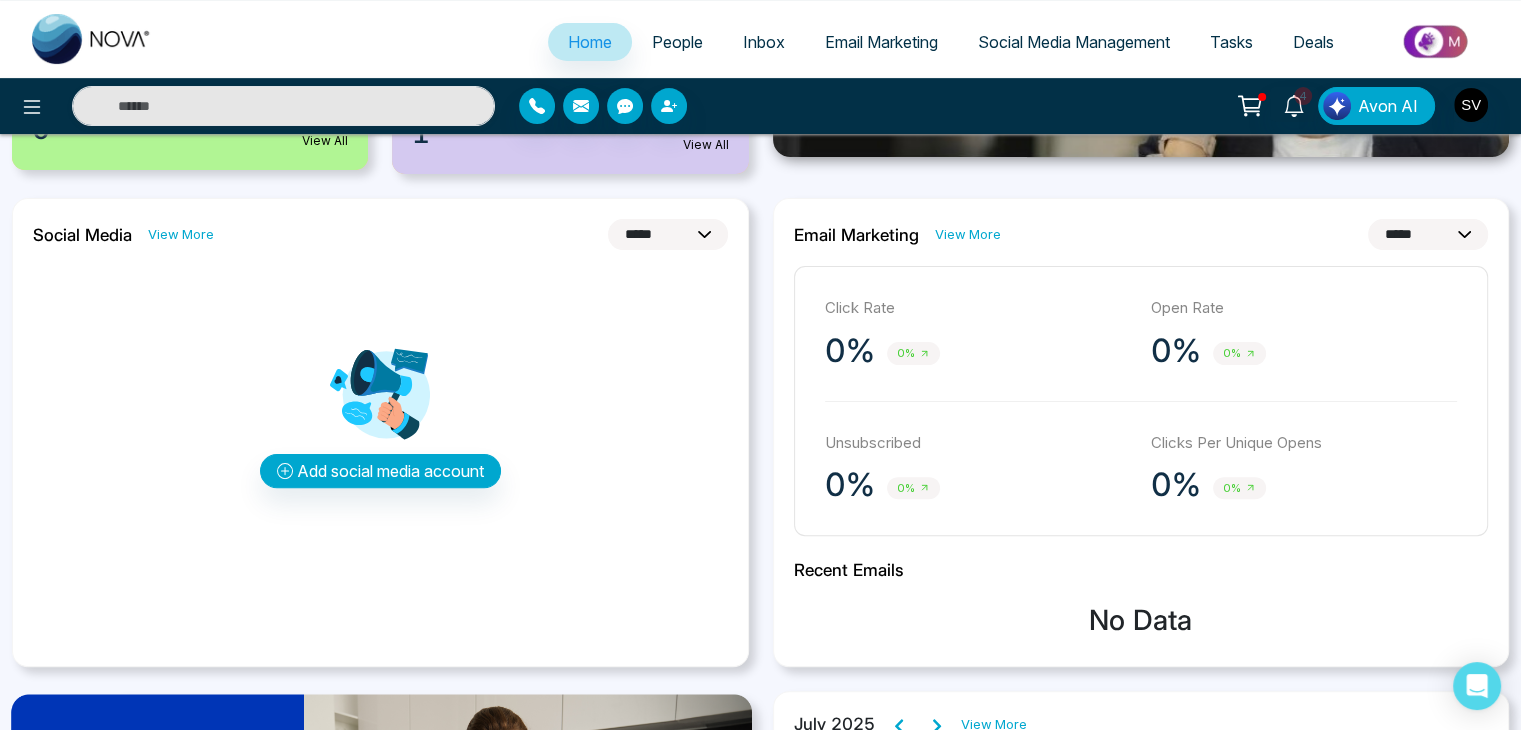 click on "People" at bounding box center [677, 42] 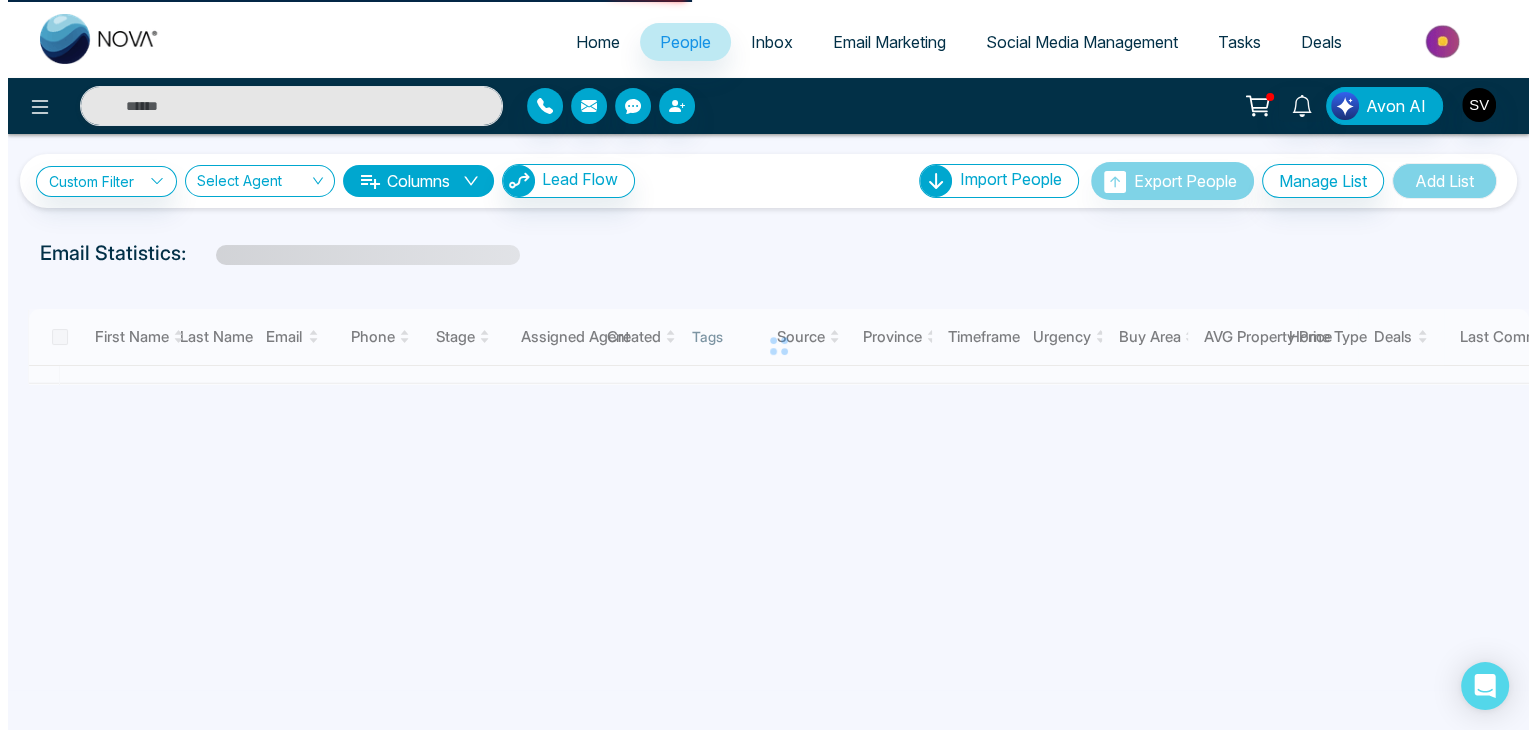 scroll, scrollTop: 0, scrollLeft: 0, axis: both 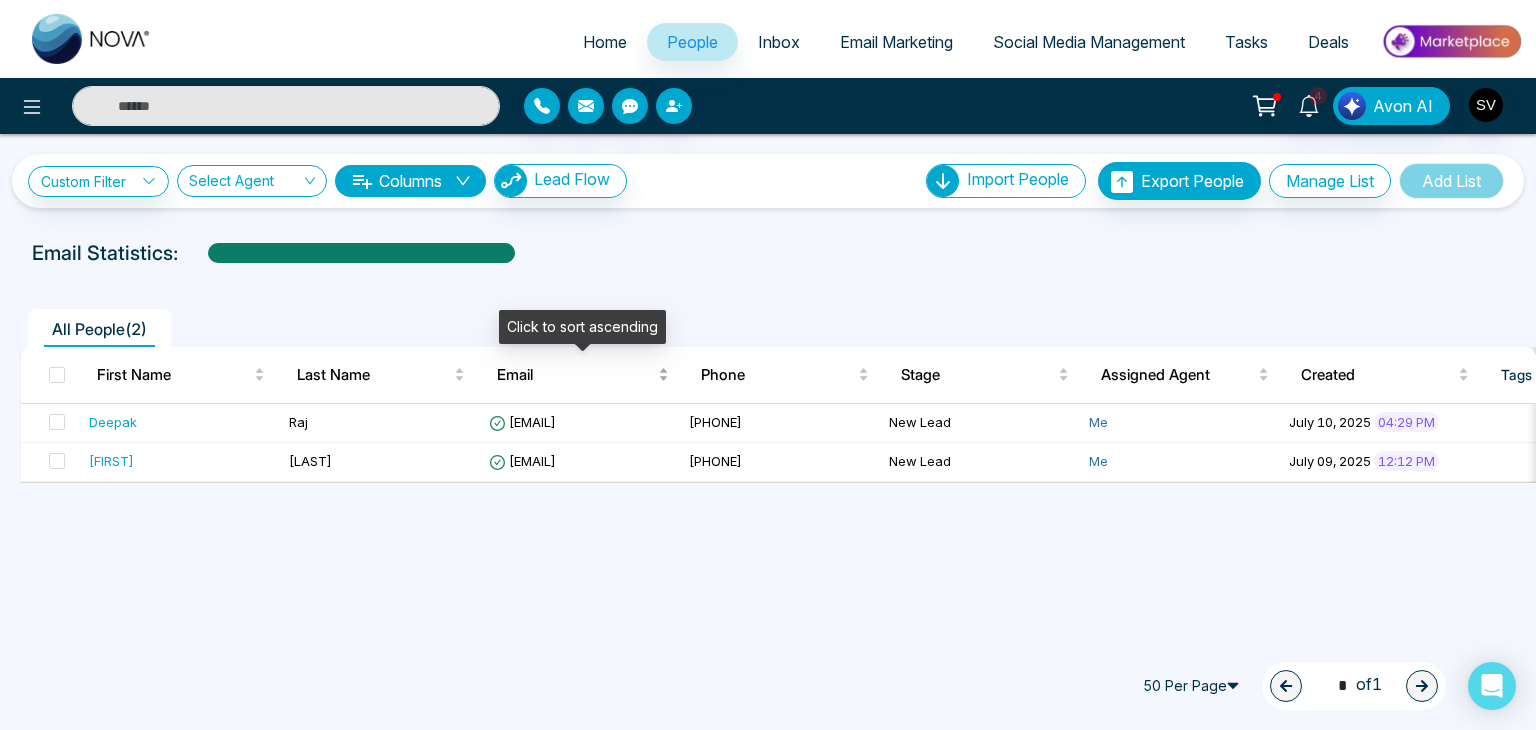 click on "Email" at bounding box center (575, 375) 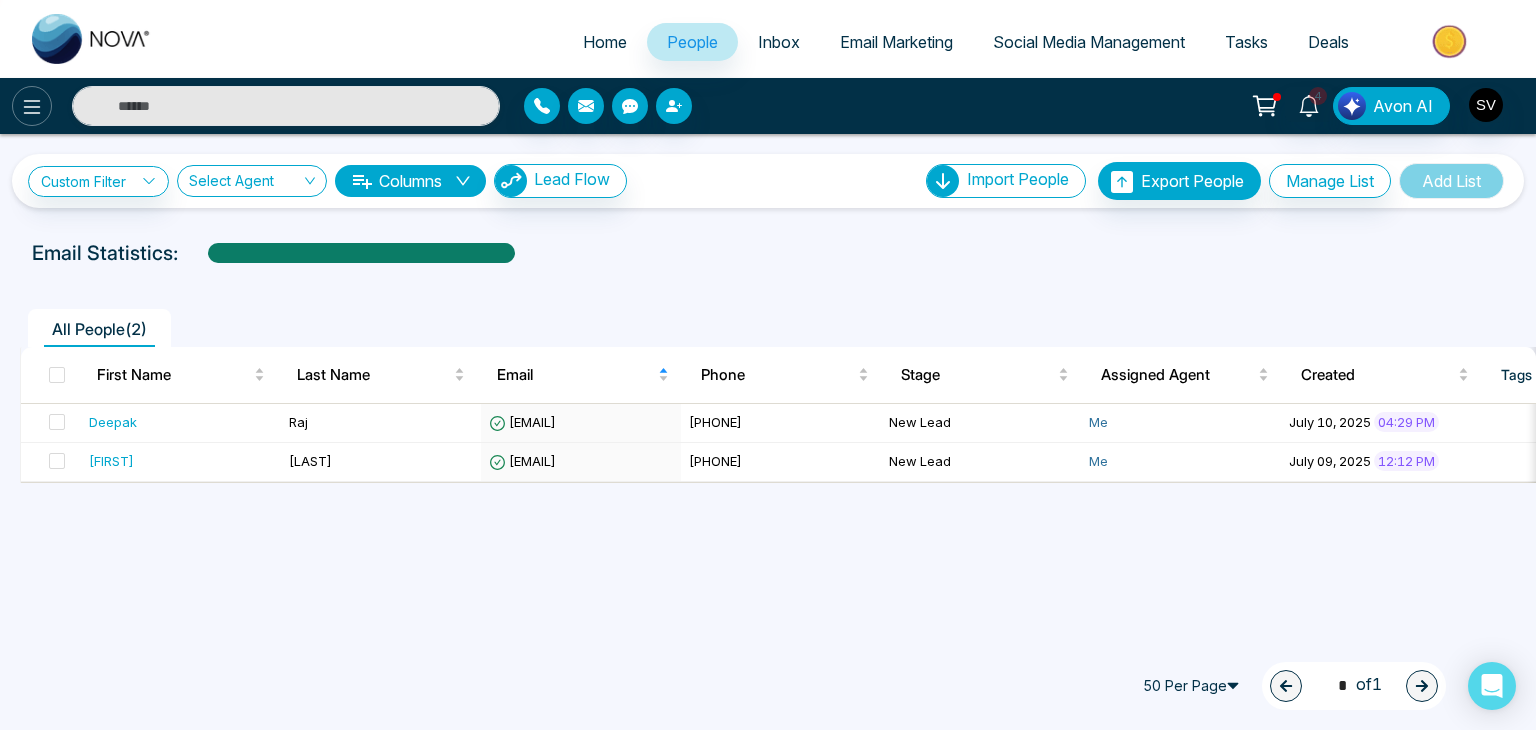click at bounding box center [32, 106] 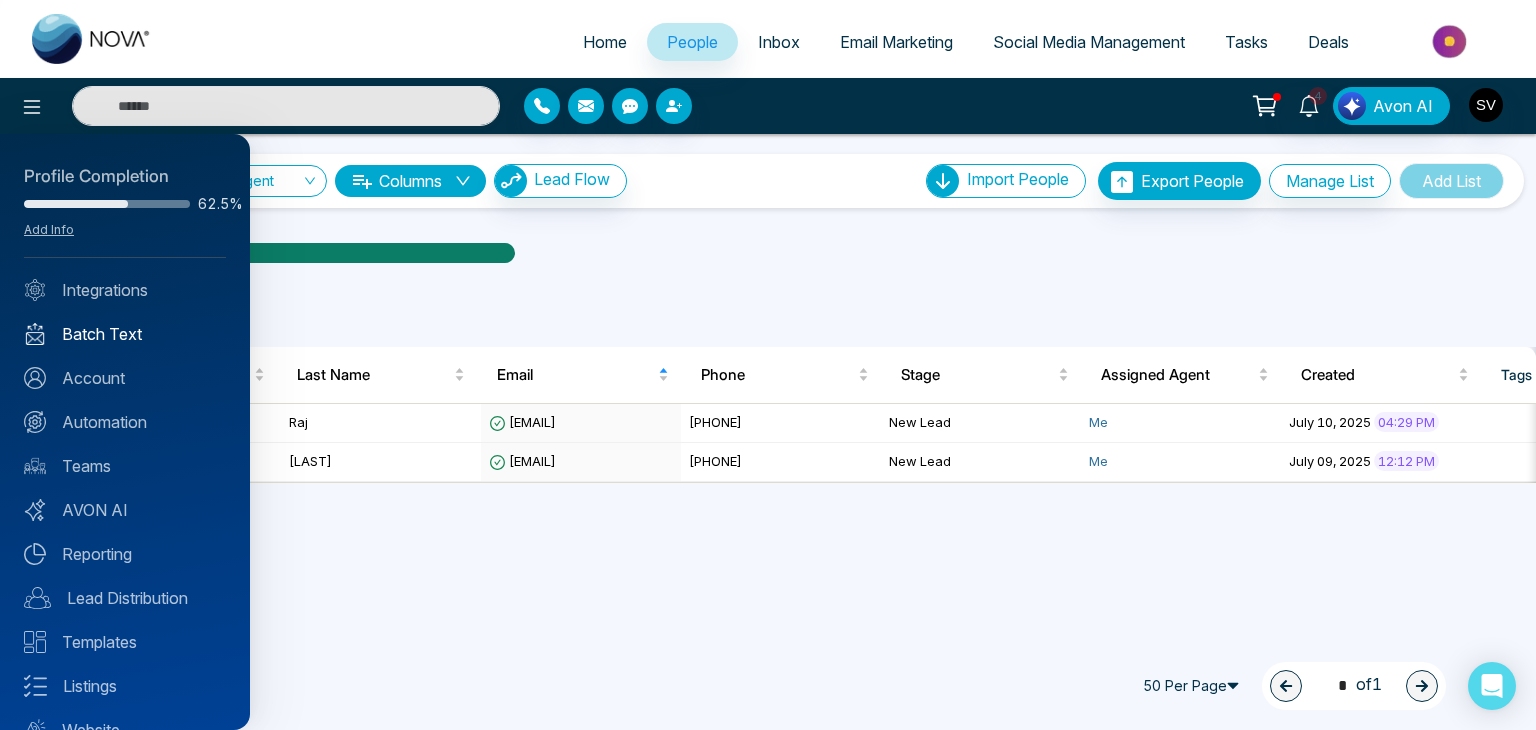 click on "Batch Text" at bounding box center (125, 334) 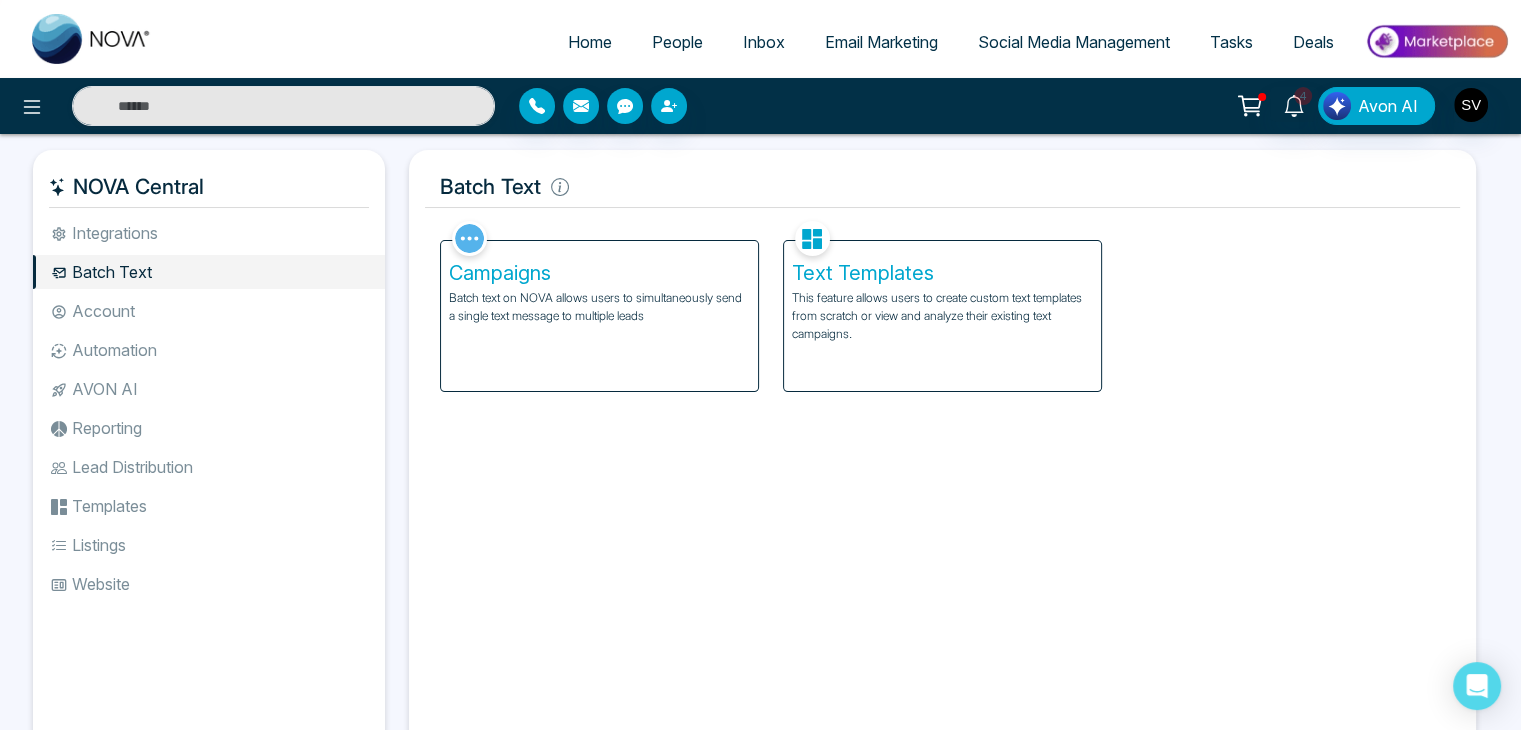 click on "Integrations" at bounding box center (209, 233) 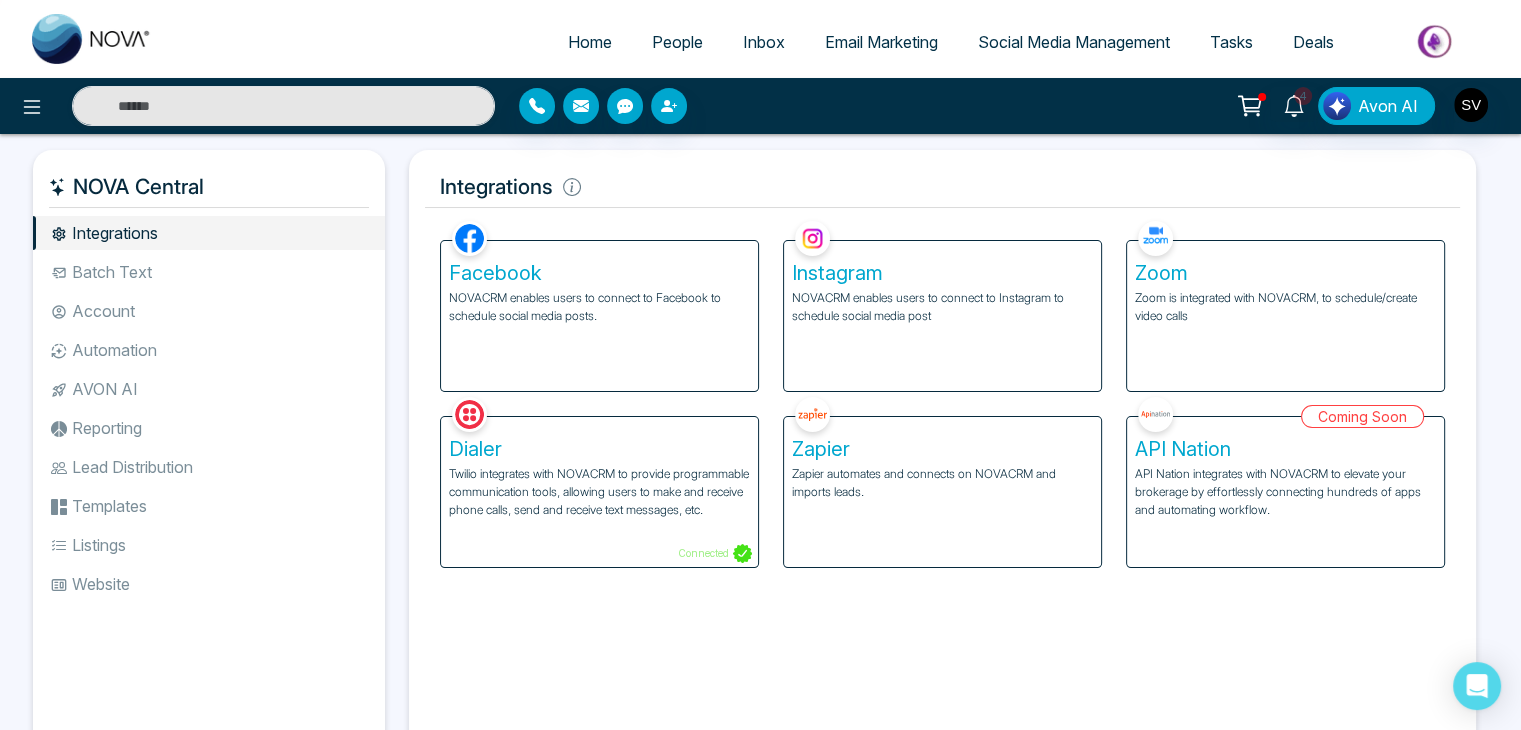 click on "Batch Text" at bounding box center [209, 272] 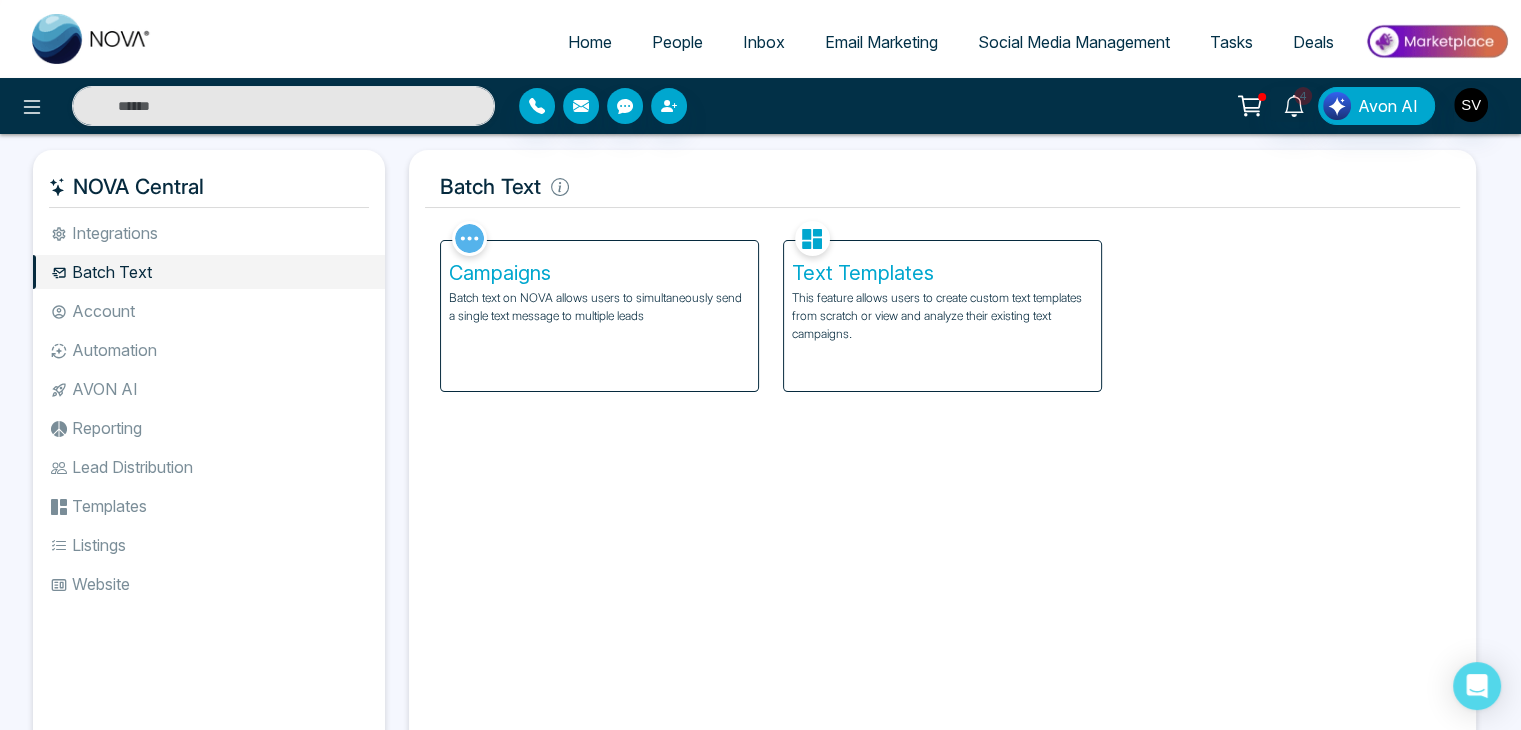 click on "Campaigns Batch text on NOVA allows users to simultaneously send a single text message to multiple leads" at bounding box center [599, 316] 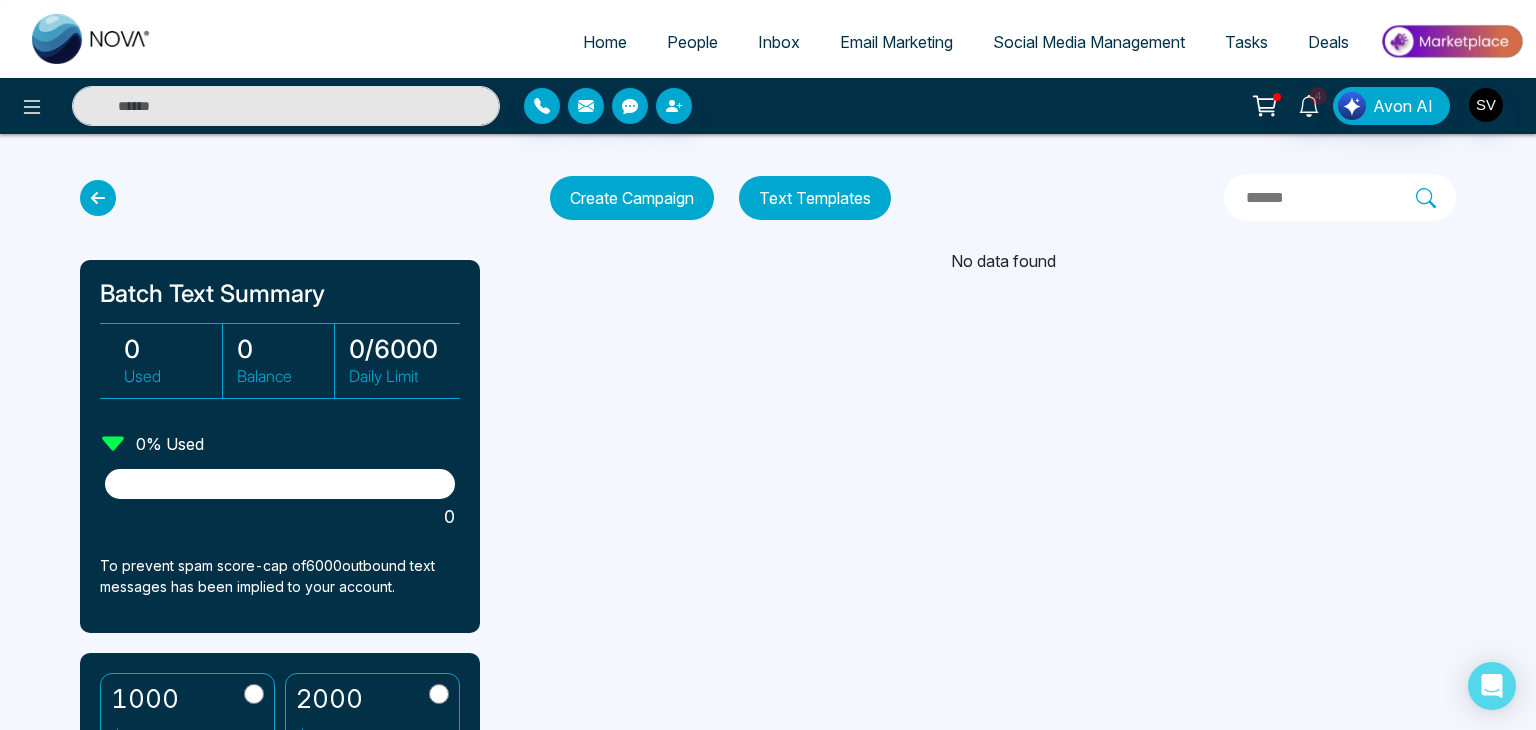 click at bounding box center [98, 198] 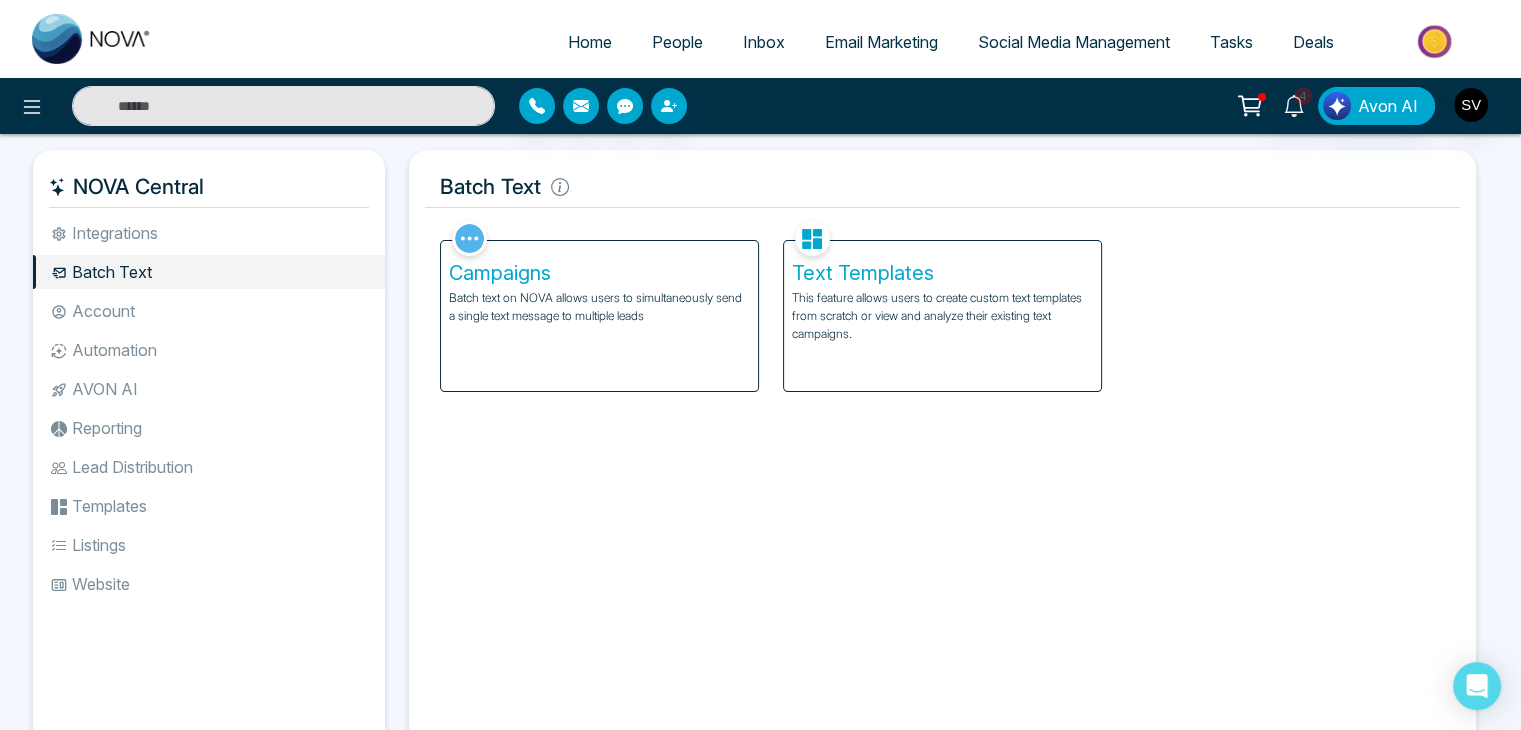 click on "Home" at bounding box center [590, 42] 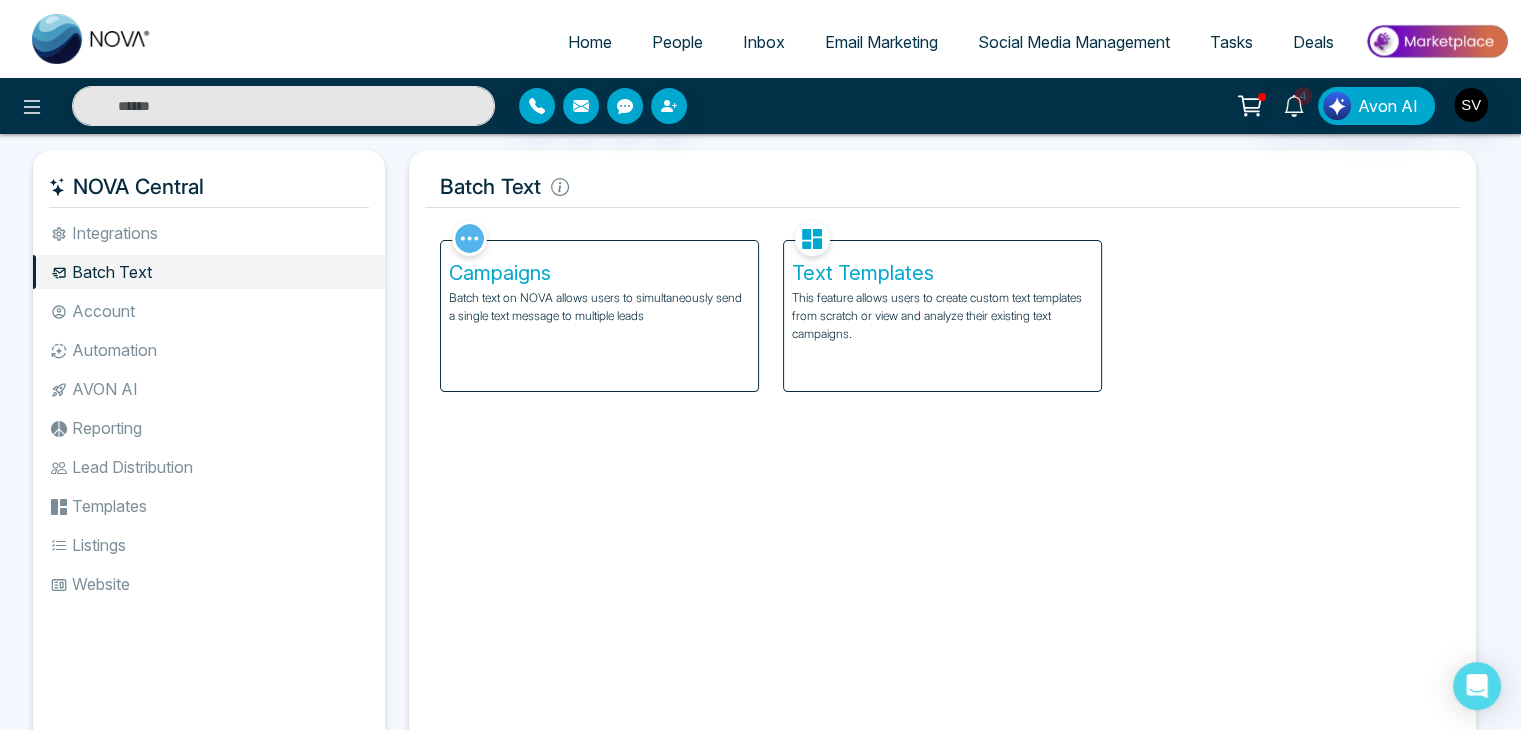 select on "*" 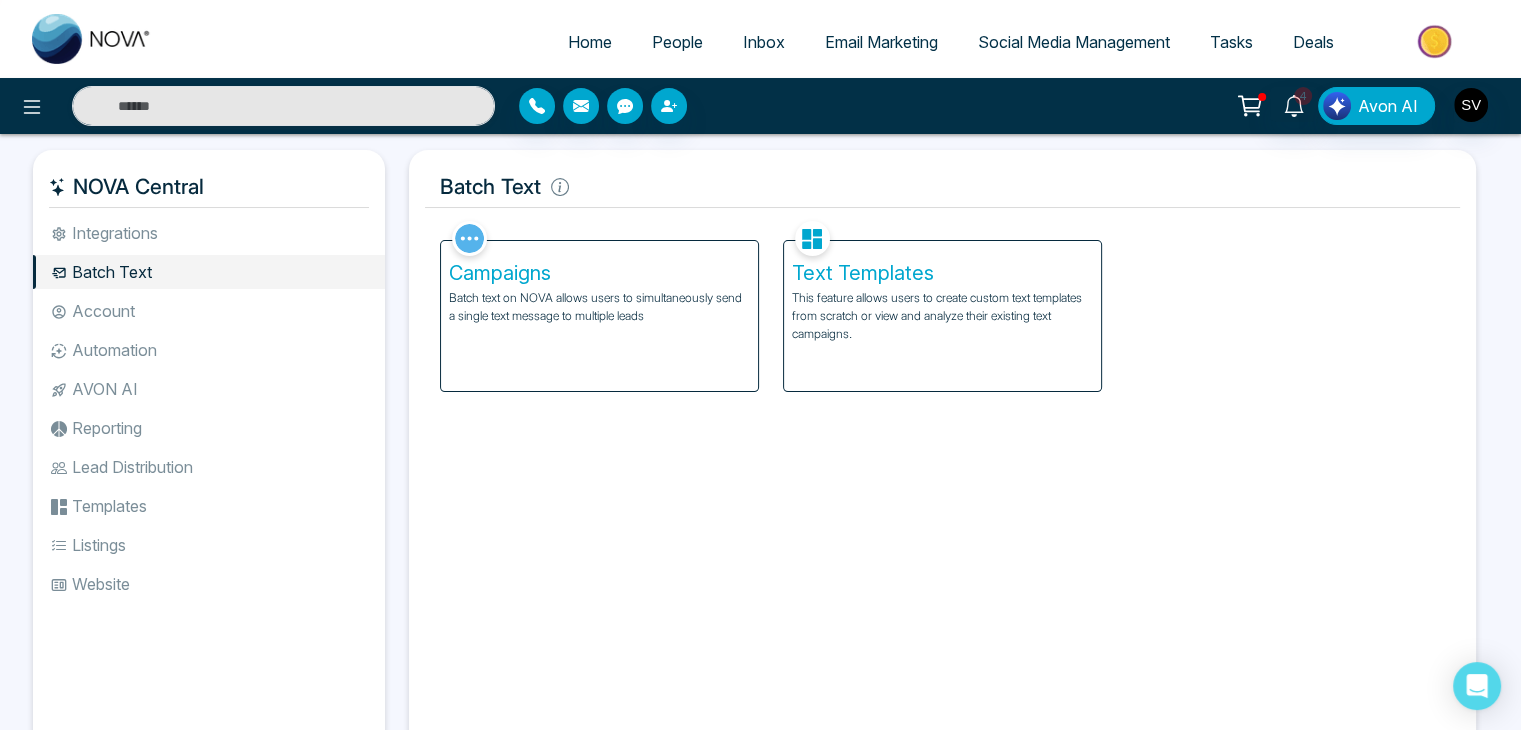 select on "*" 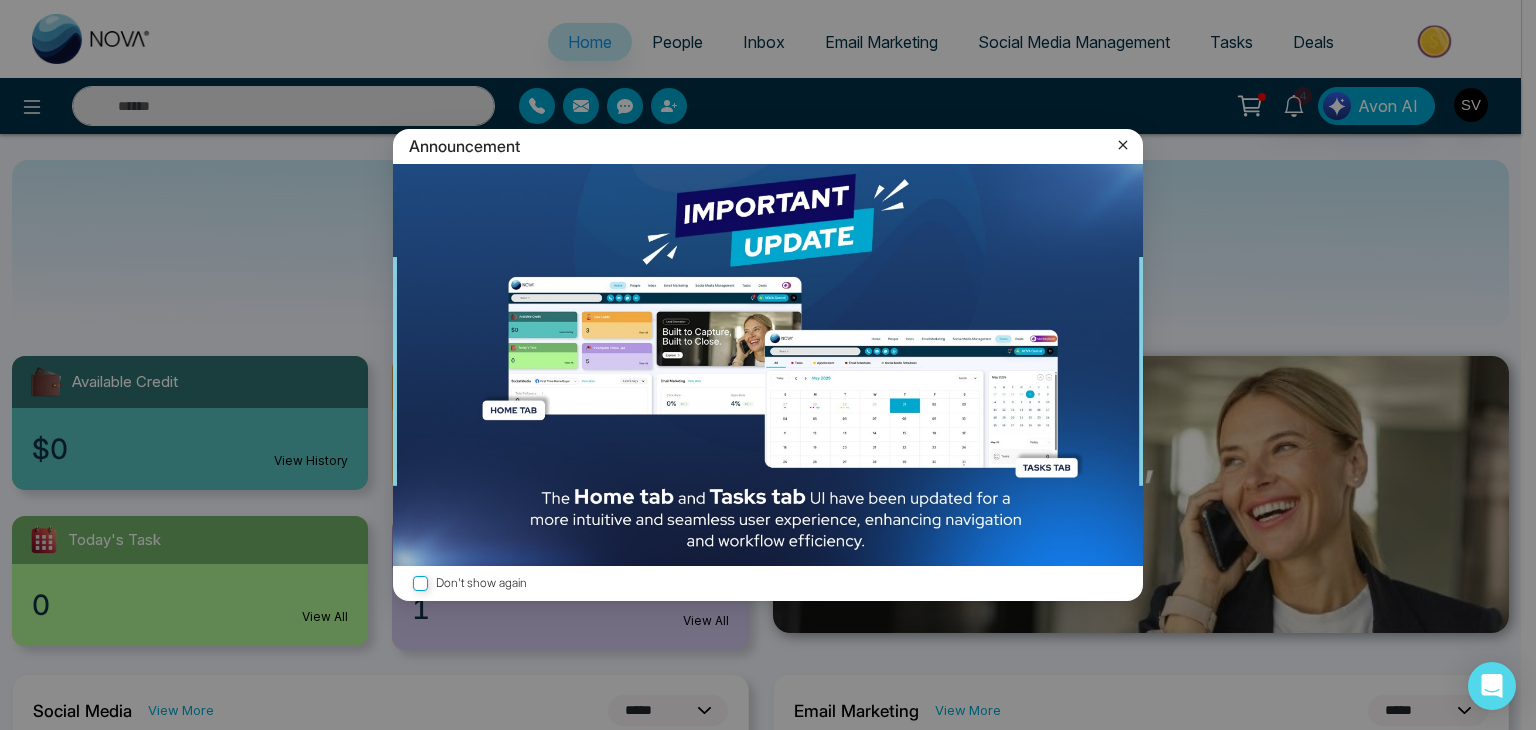 click 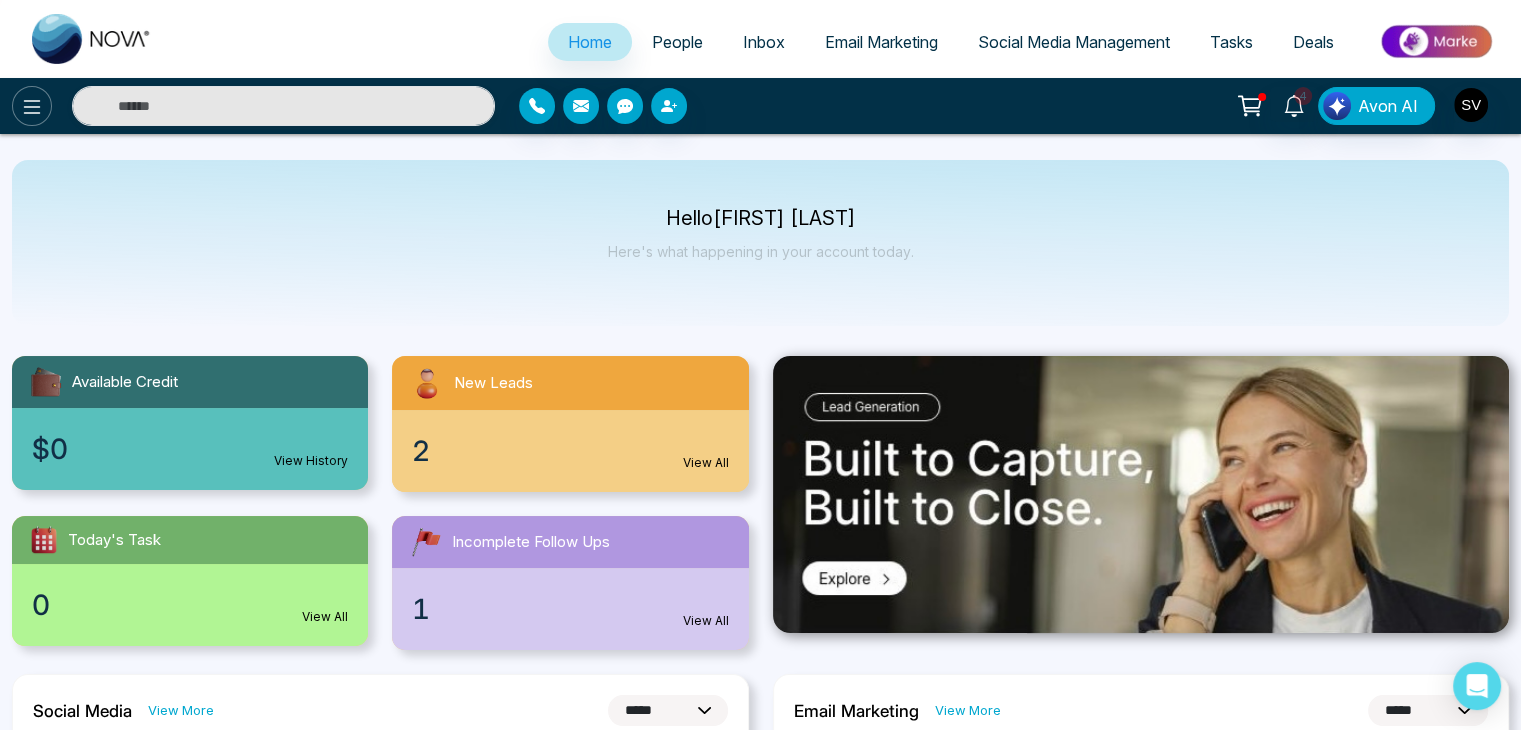 click 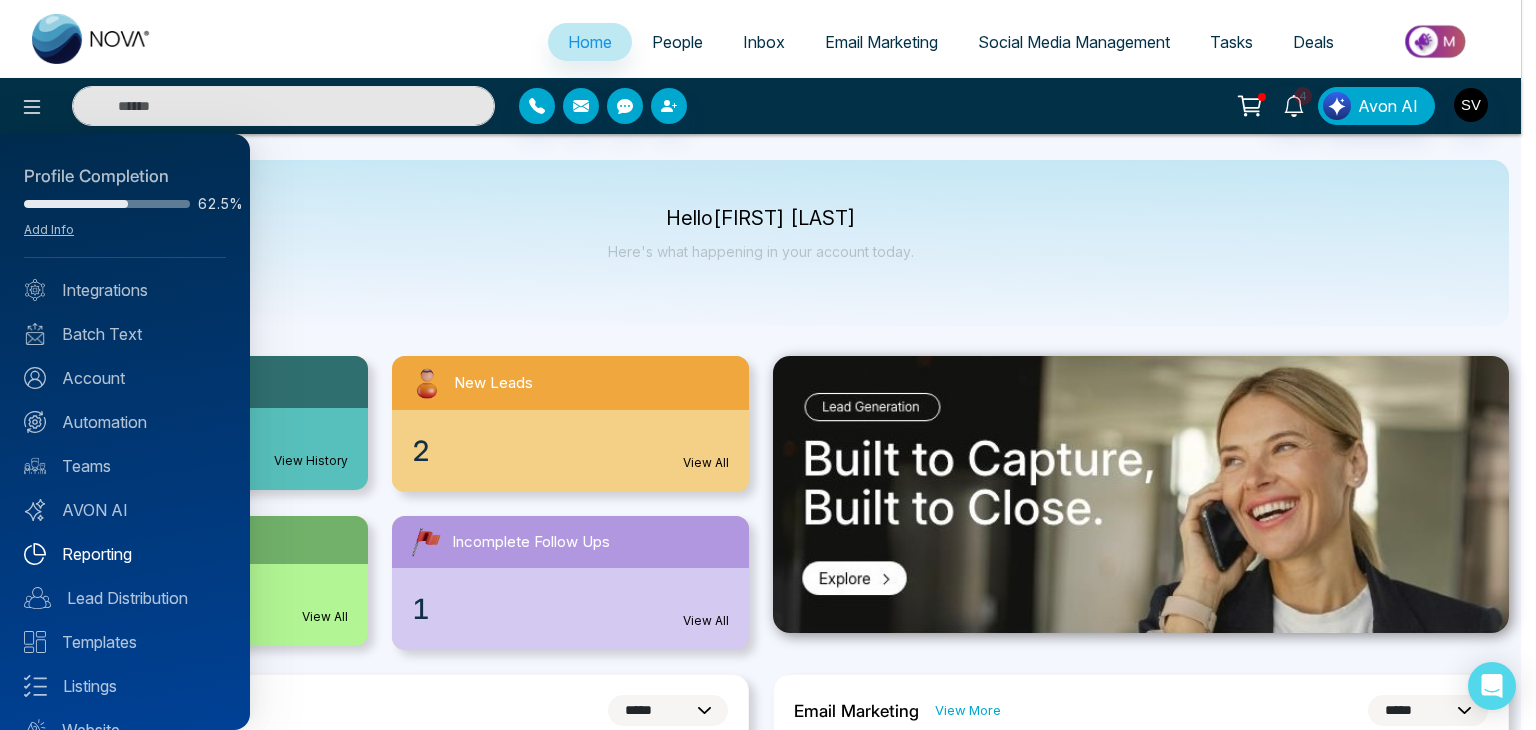 scroll, scrollTop: 79, scrollLeft: 0, axis: vertical 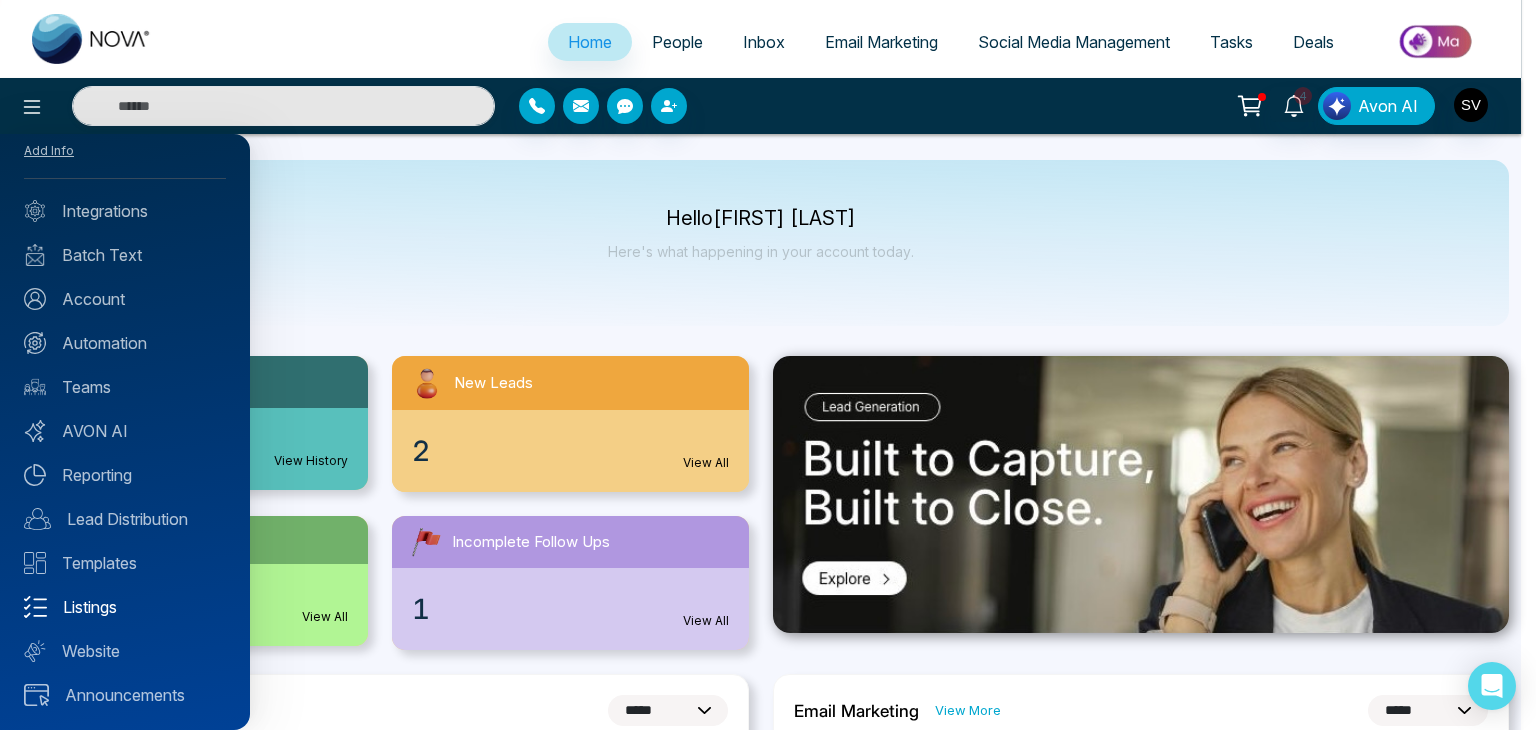 click on "Listings" at bounding box center [125, 607] 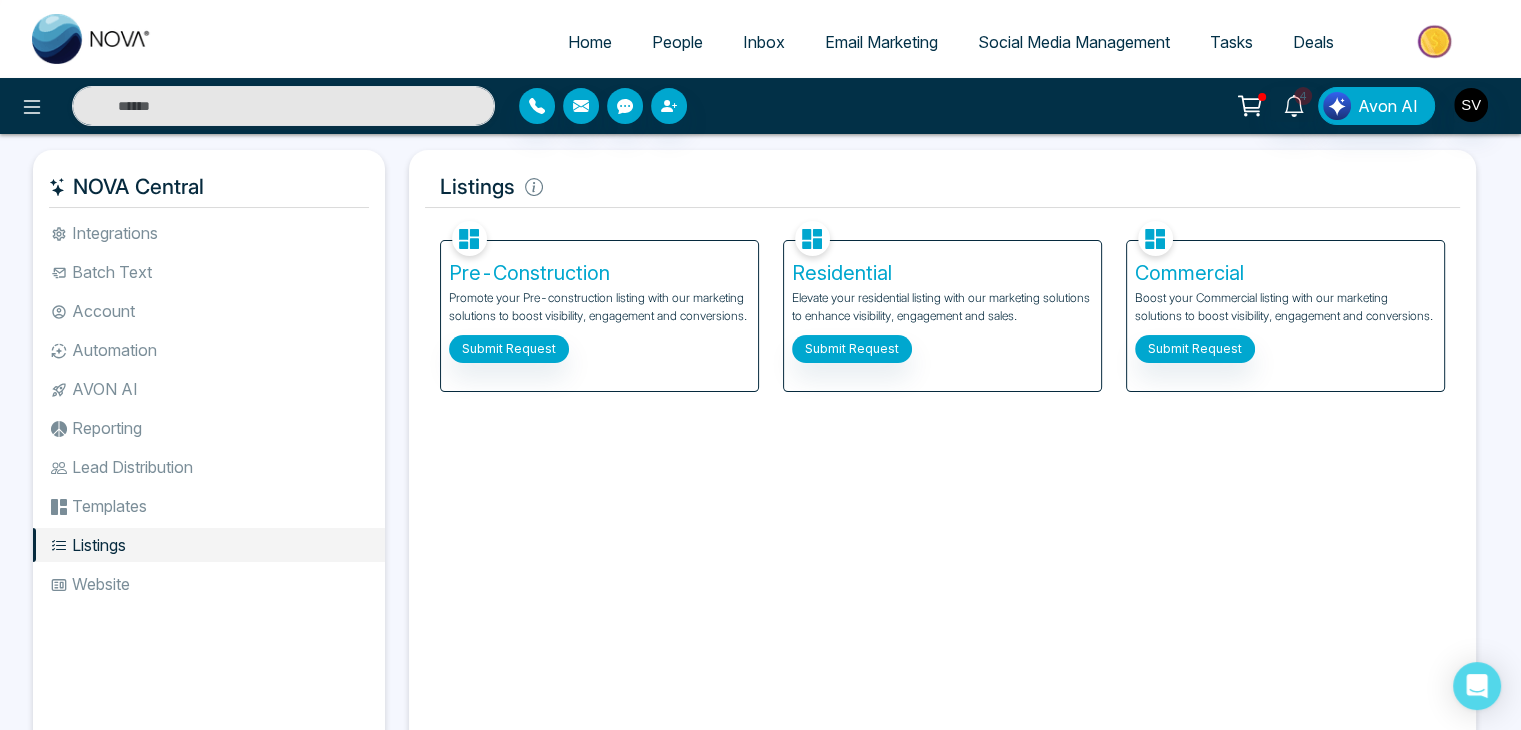 click on "People" at bounding box center (677, 42) 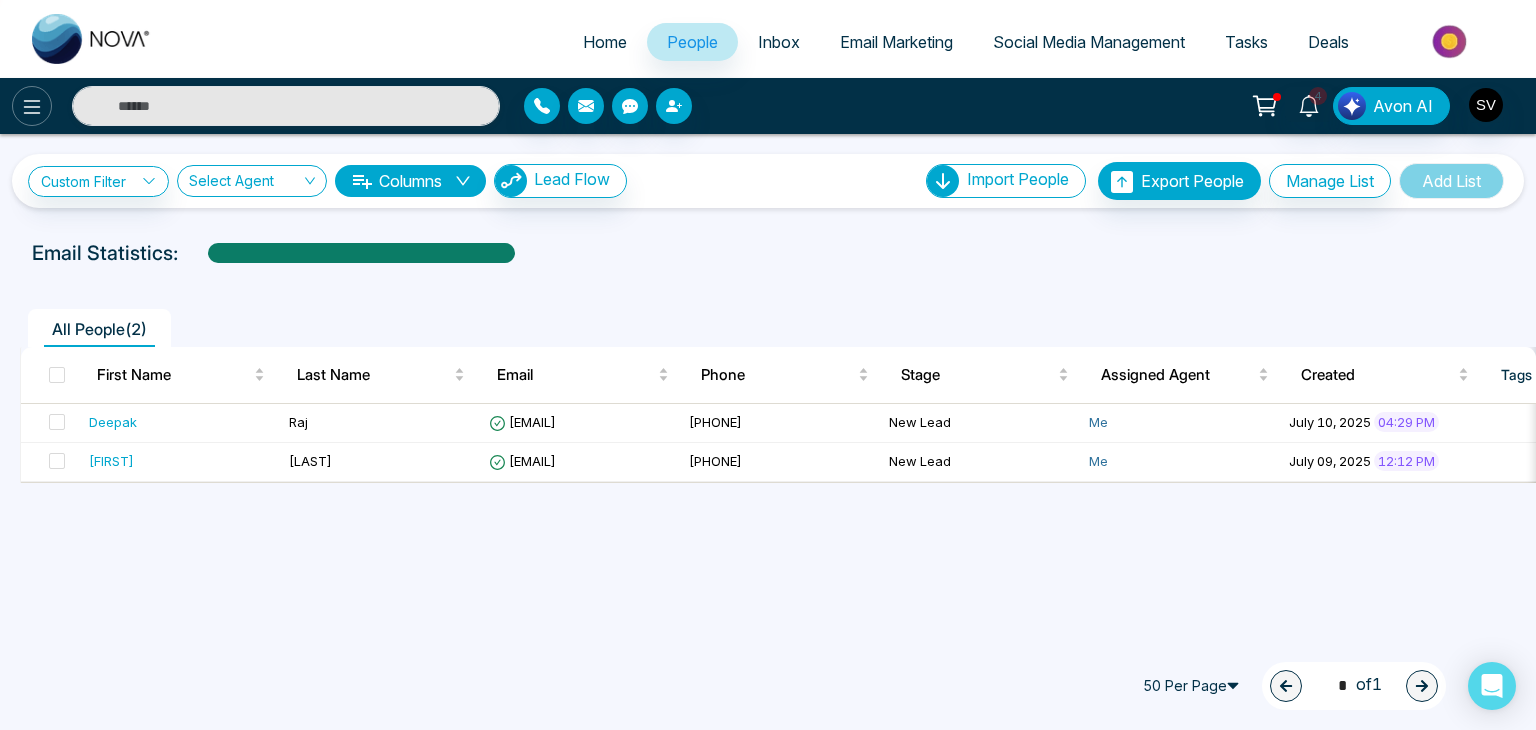 click at bounding box center [32, 106] 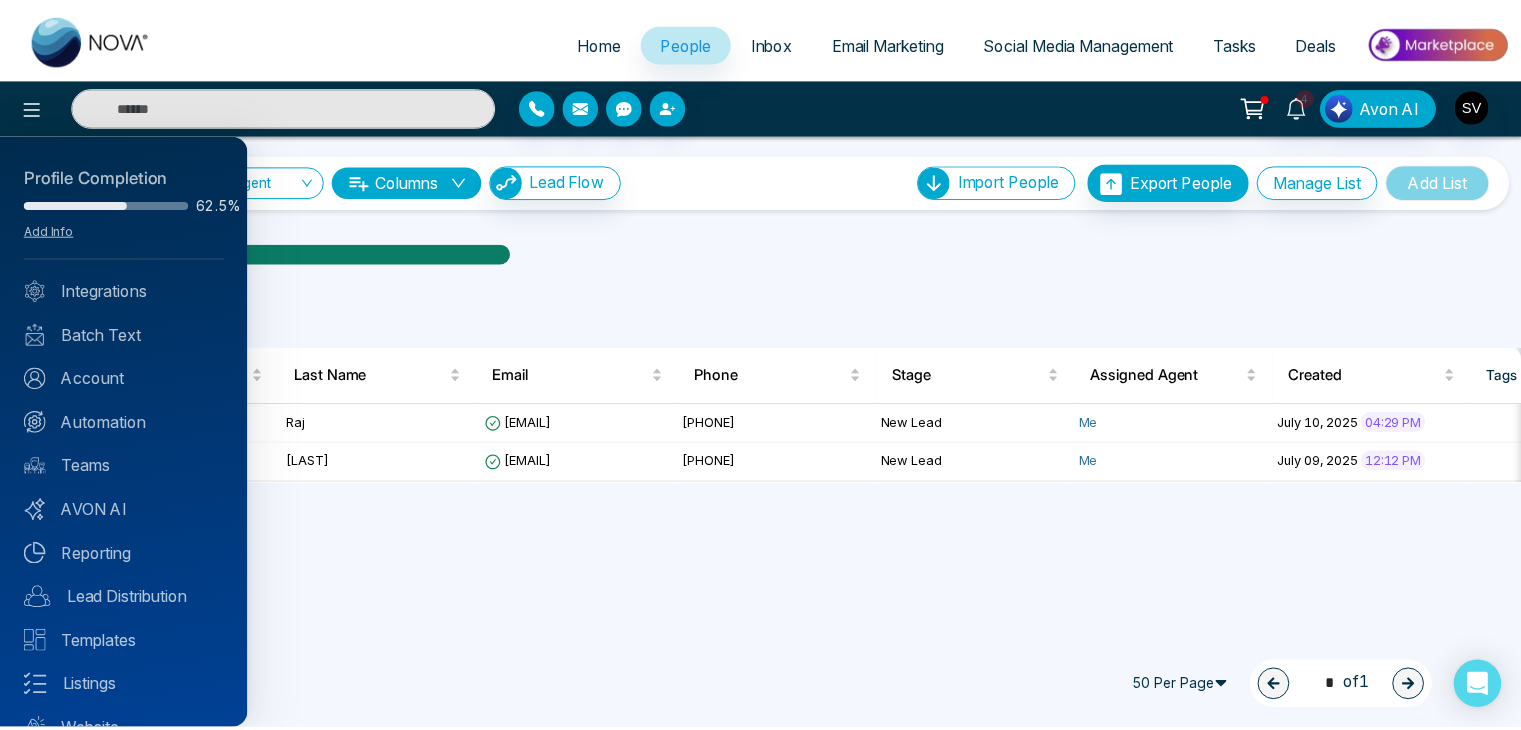 scroll, scrollTop: 79, scrollLeft: 0, axis: vertical 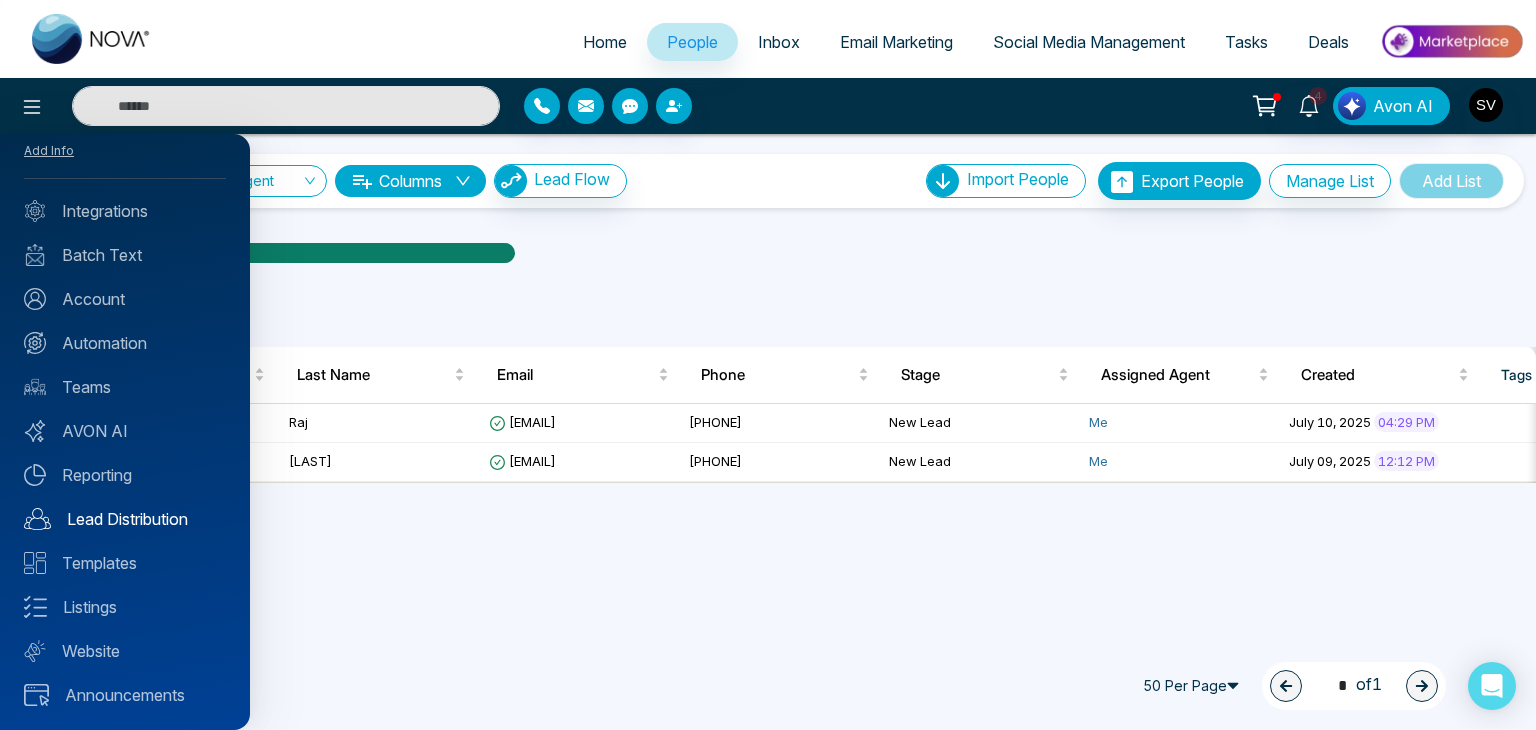 click on "Lead Distribution" at bounding box center [125, 519] 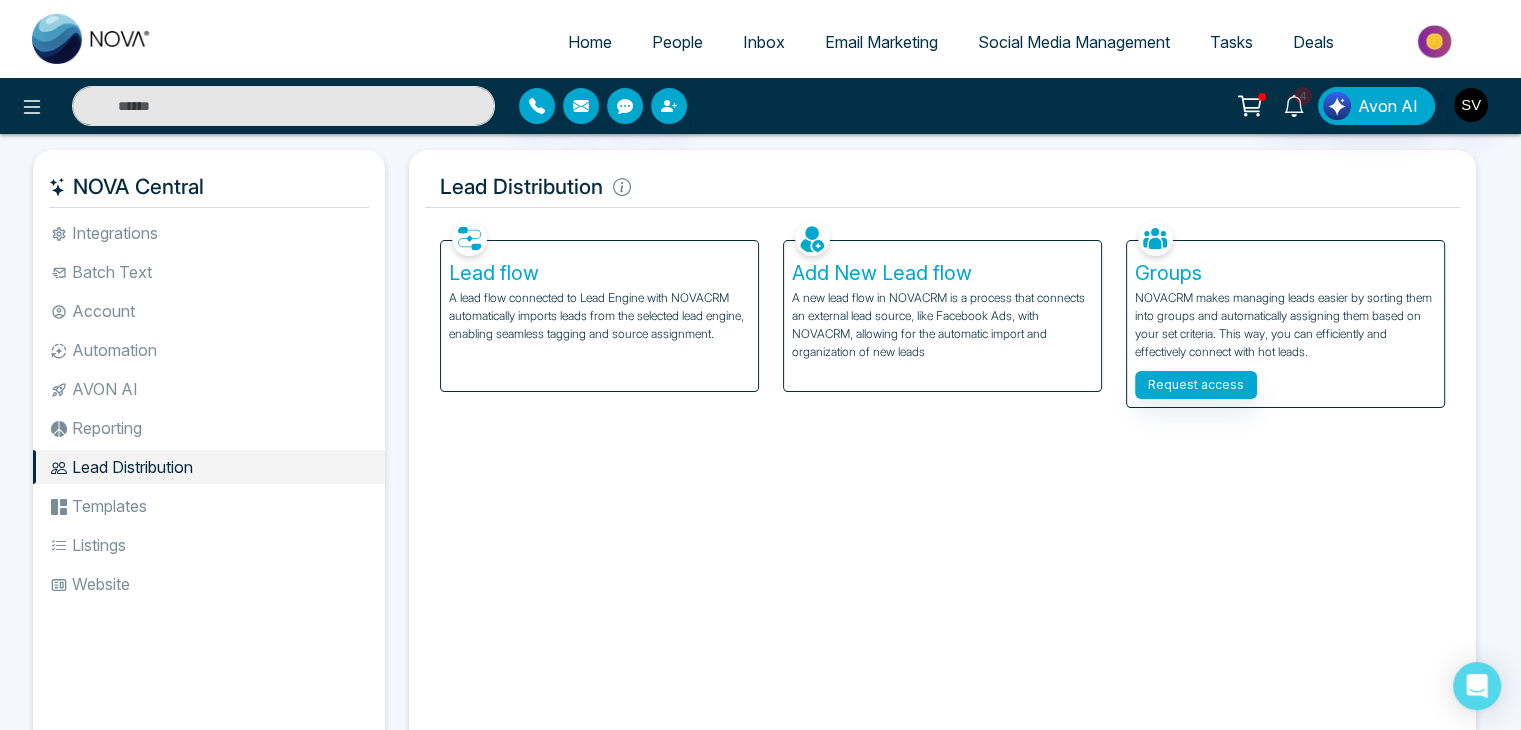 click on "A lead flow connected to Lead Engine with NOVACRM automatically imports leads from the selected lead engine, enabling seamless tagging and source assignment." at bounding box center (599, 316) 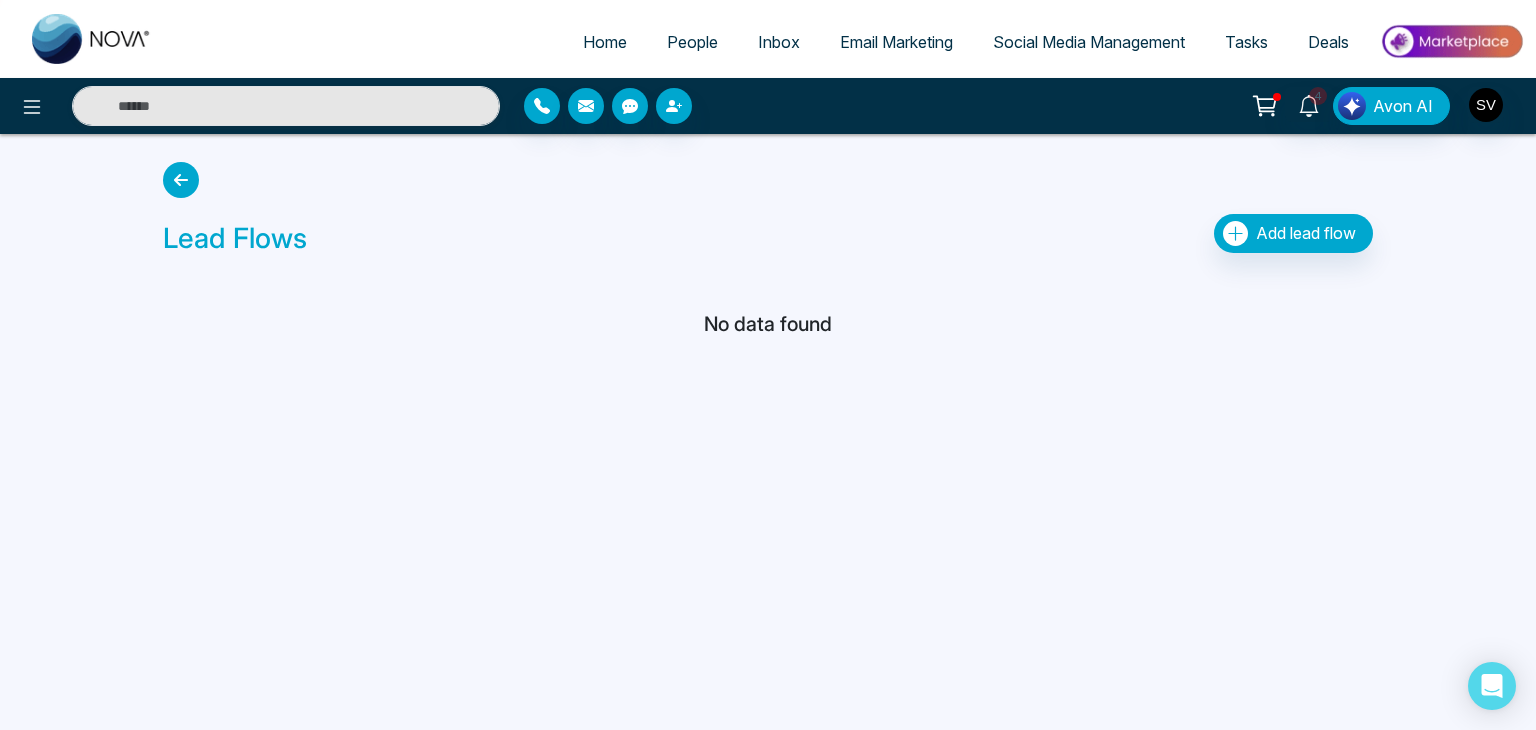 click at bounding box center (181, 180) 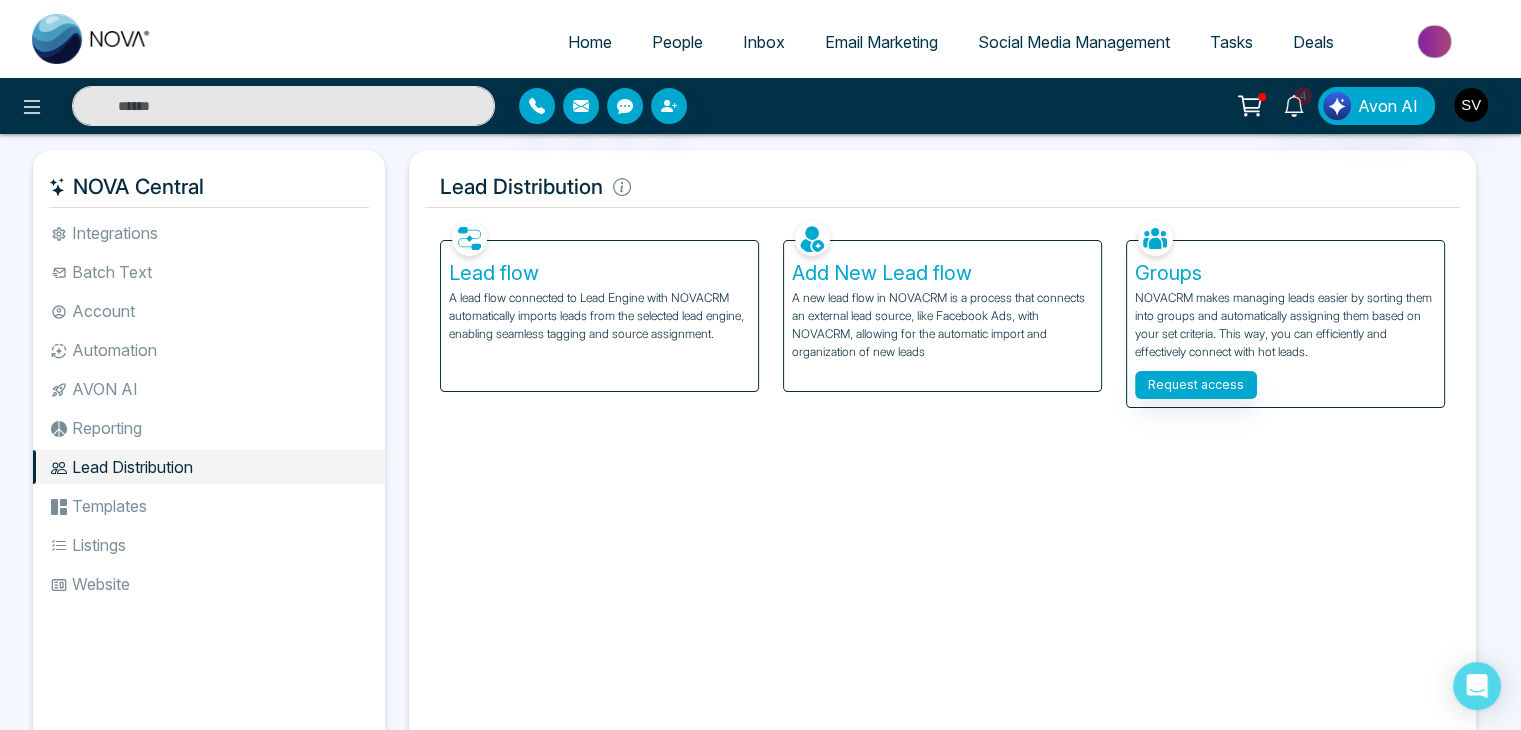 click on "Automation" at bounding box center (209, 350) 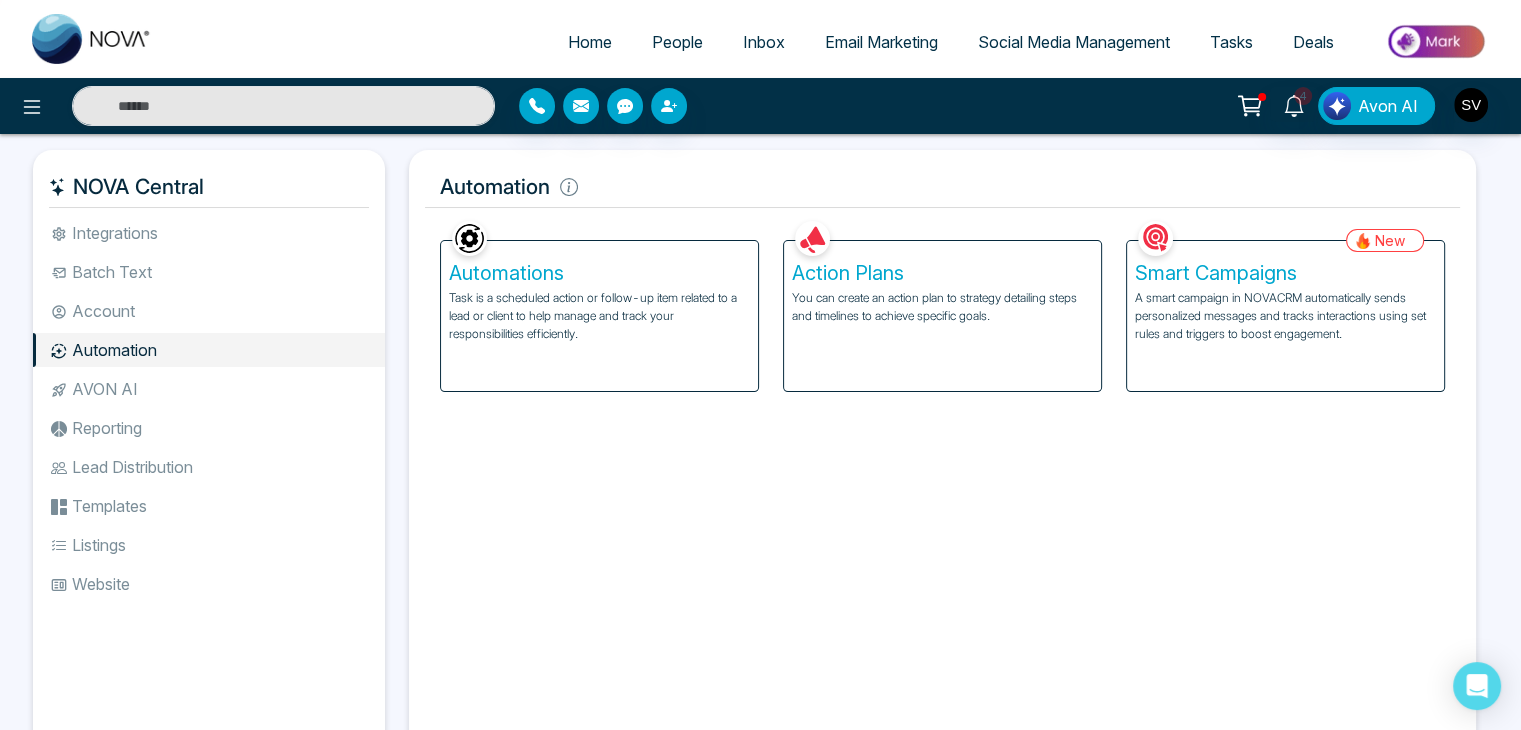 click on "Task is a scheduled action or follow-up item related to a lead or client to help manage and track your responsibilities efficiently." at bounding box center [599, 316] 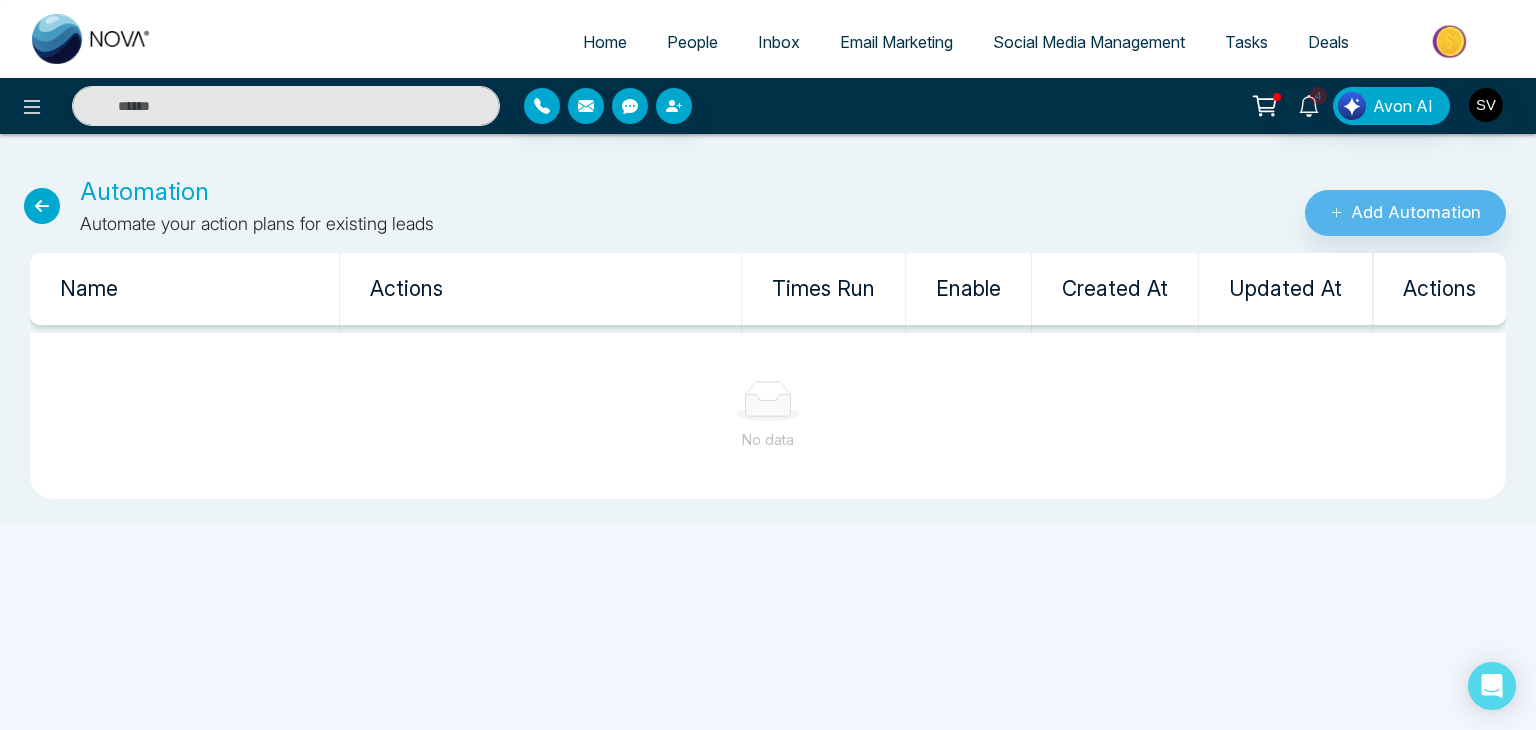 click at bounding box center [42, 206] 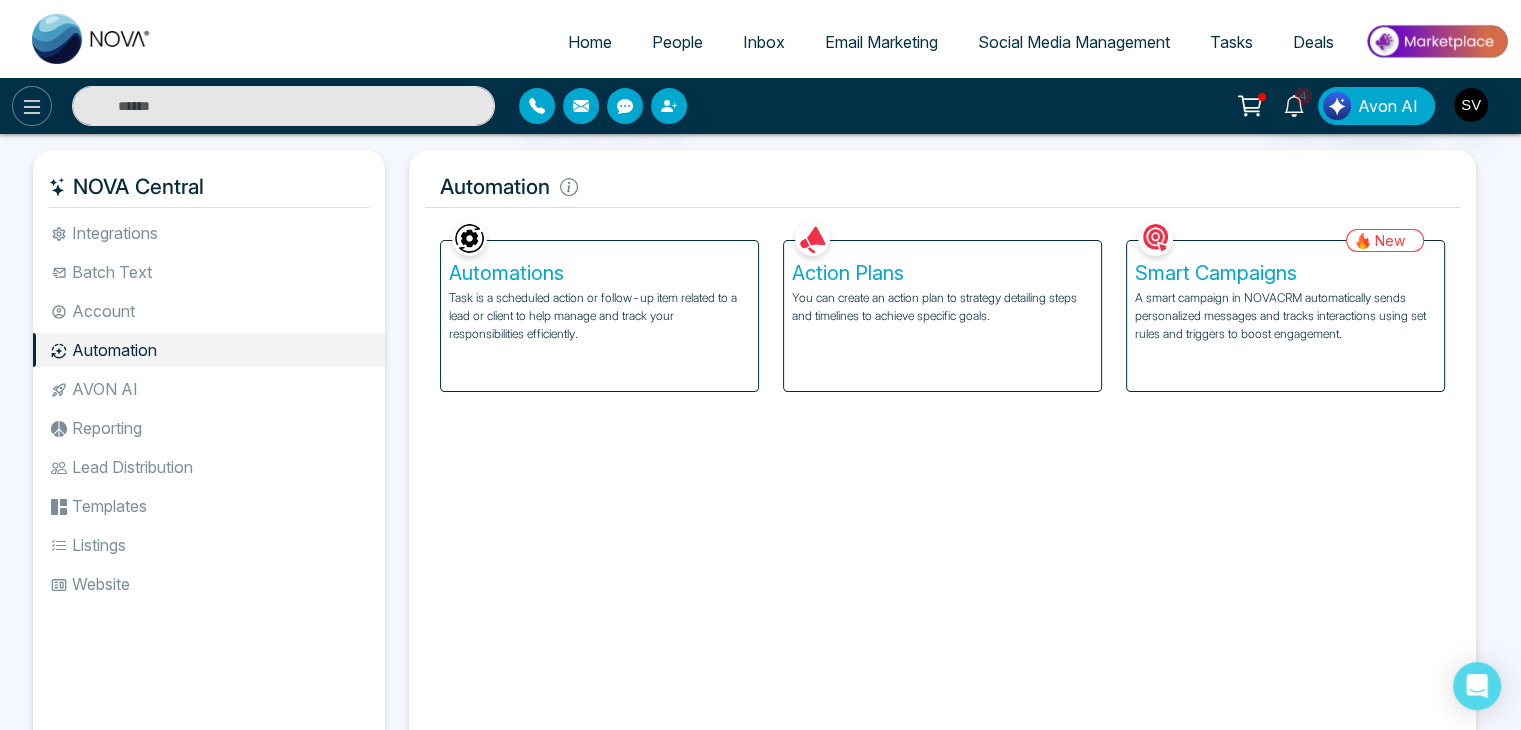 click 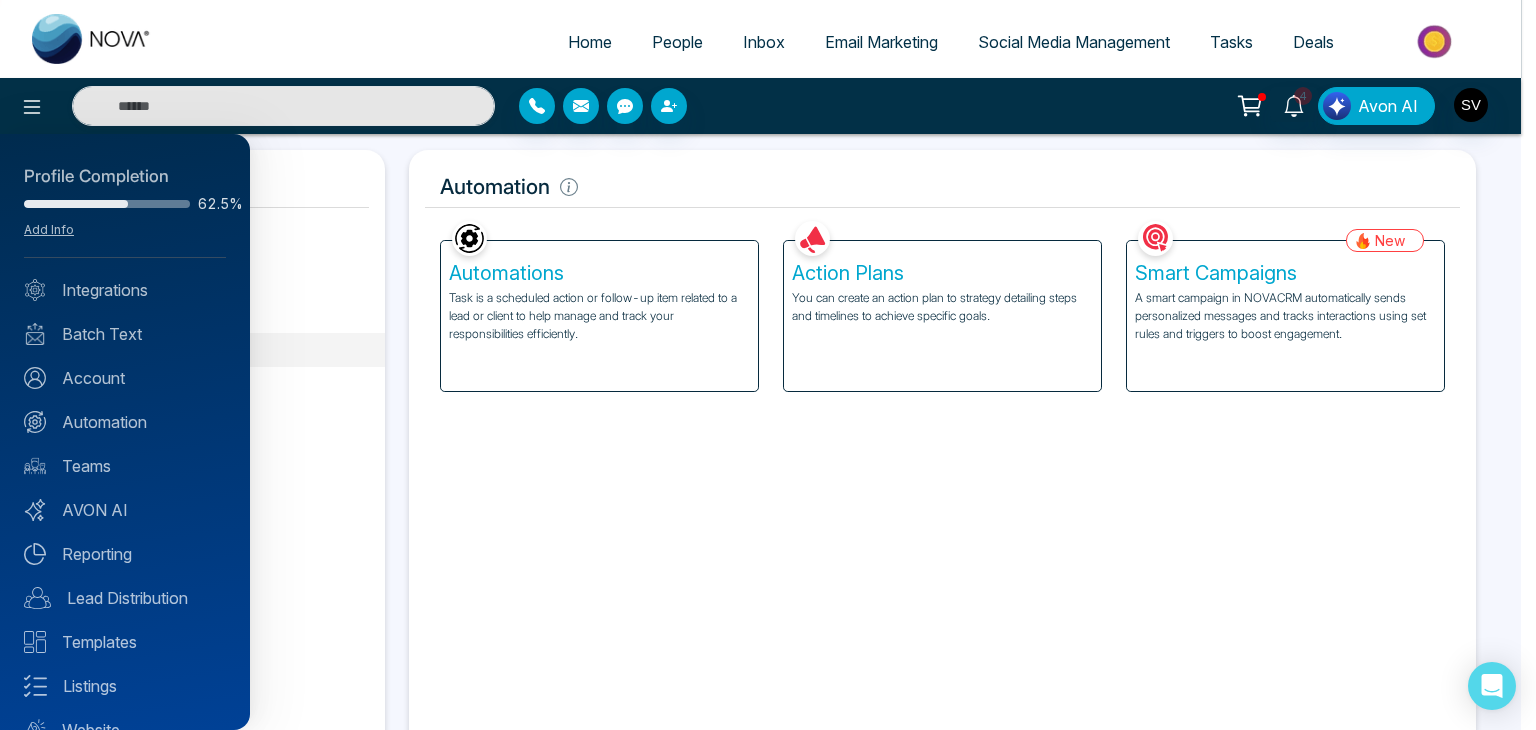 click at bounding box center (768, 365) 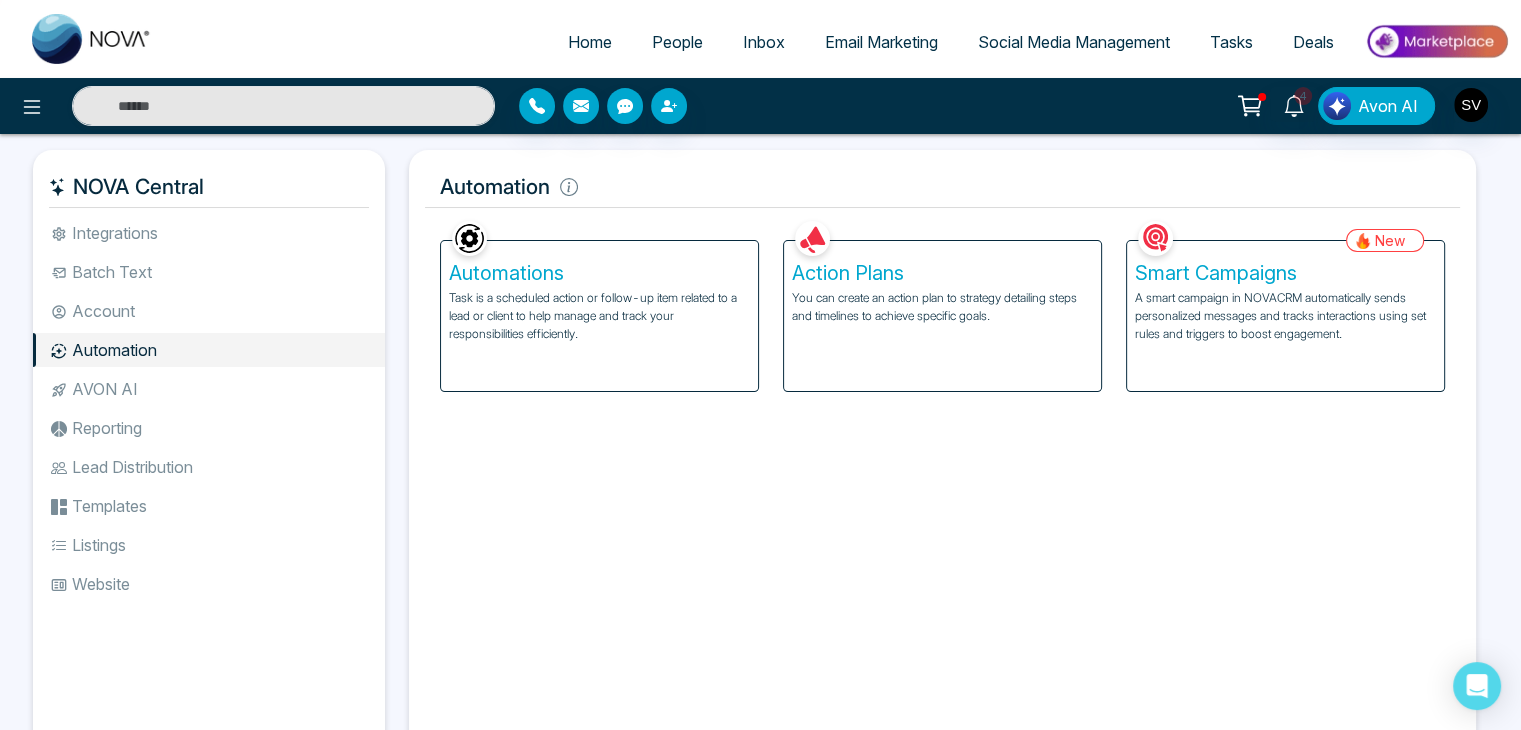 click on "Home" at bounding box center [590, 42] 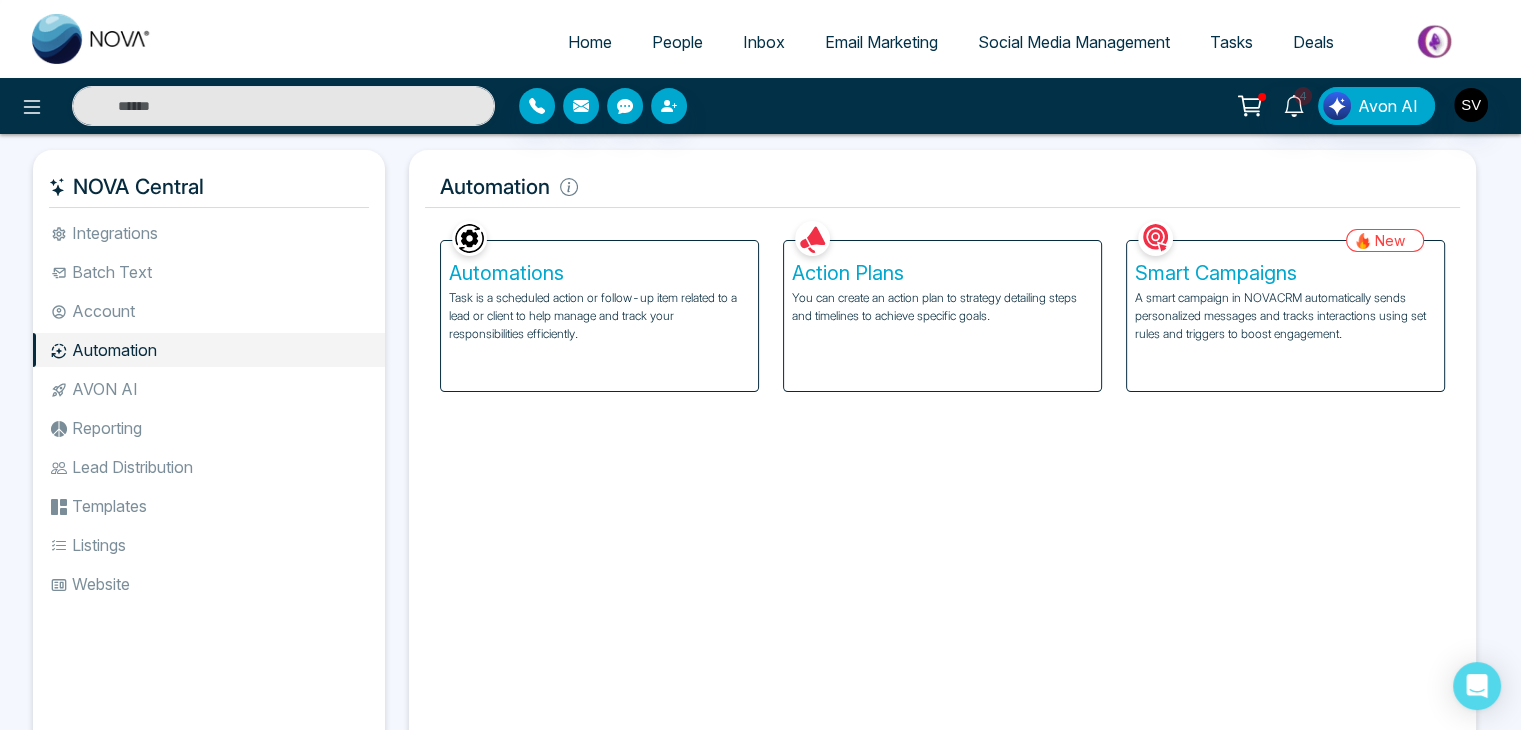 select on "*" 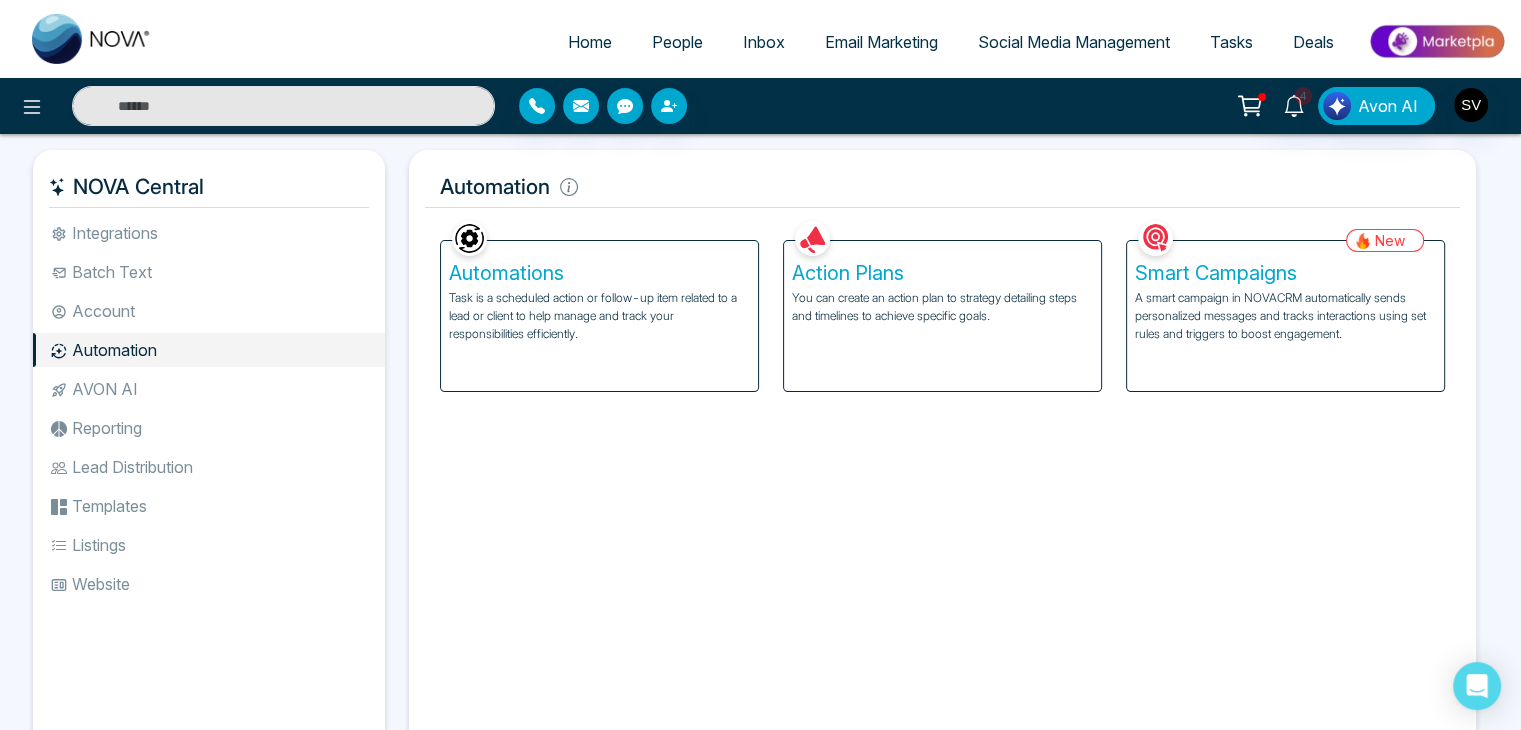 select on "*" 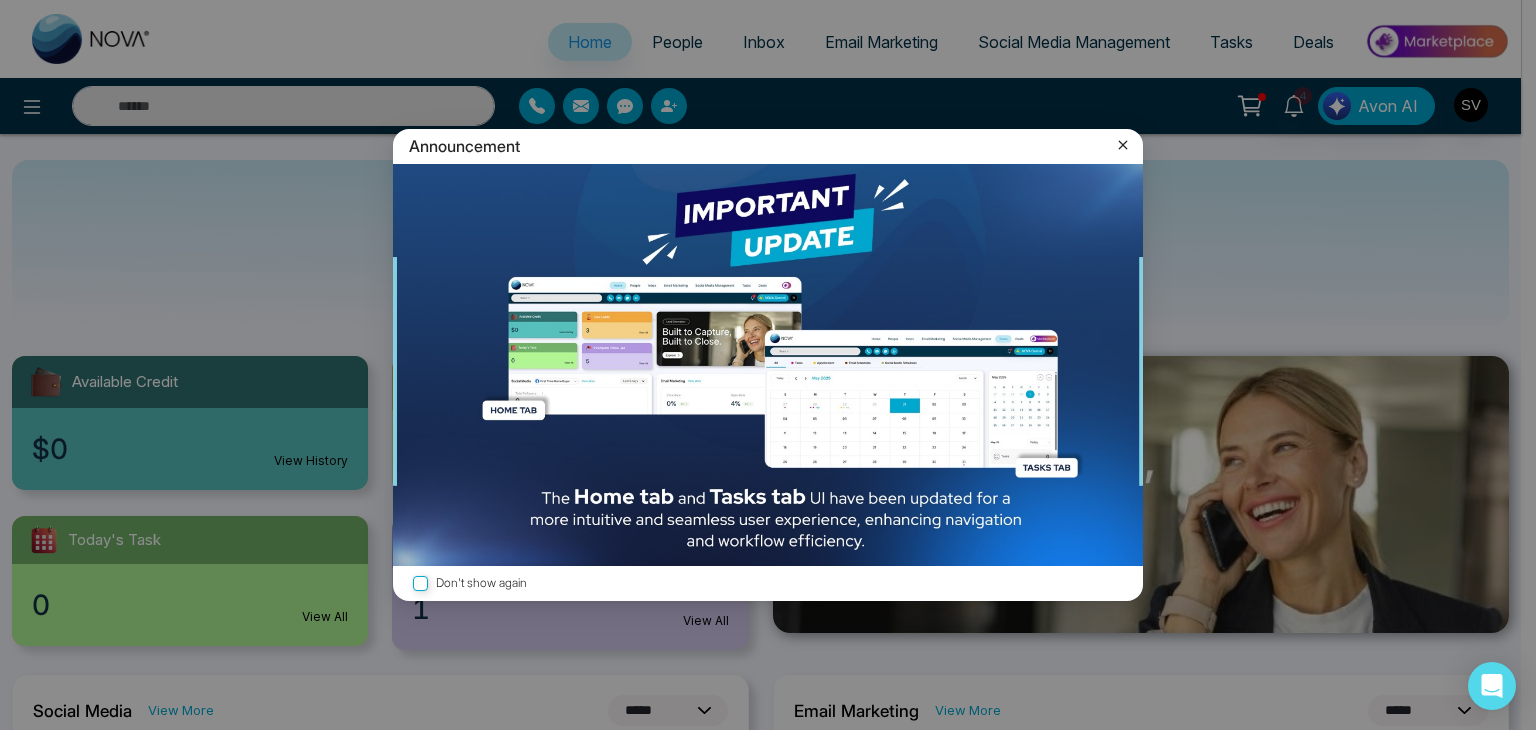 click 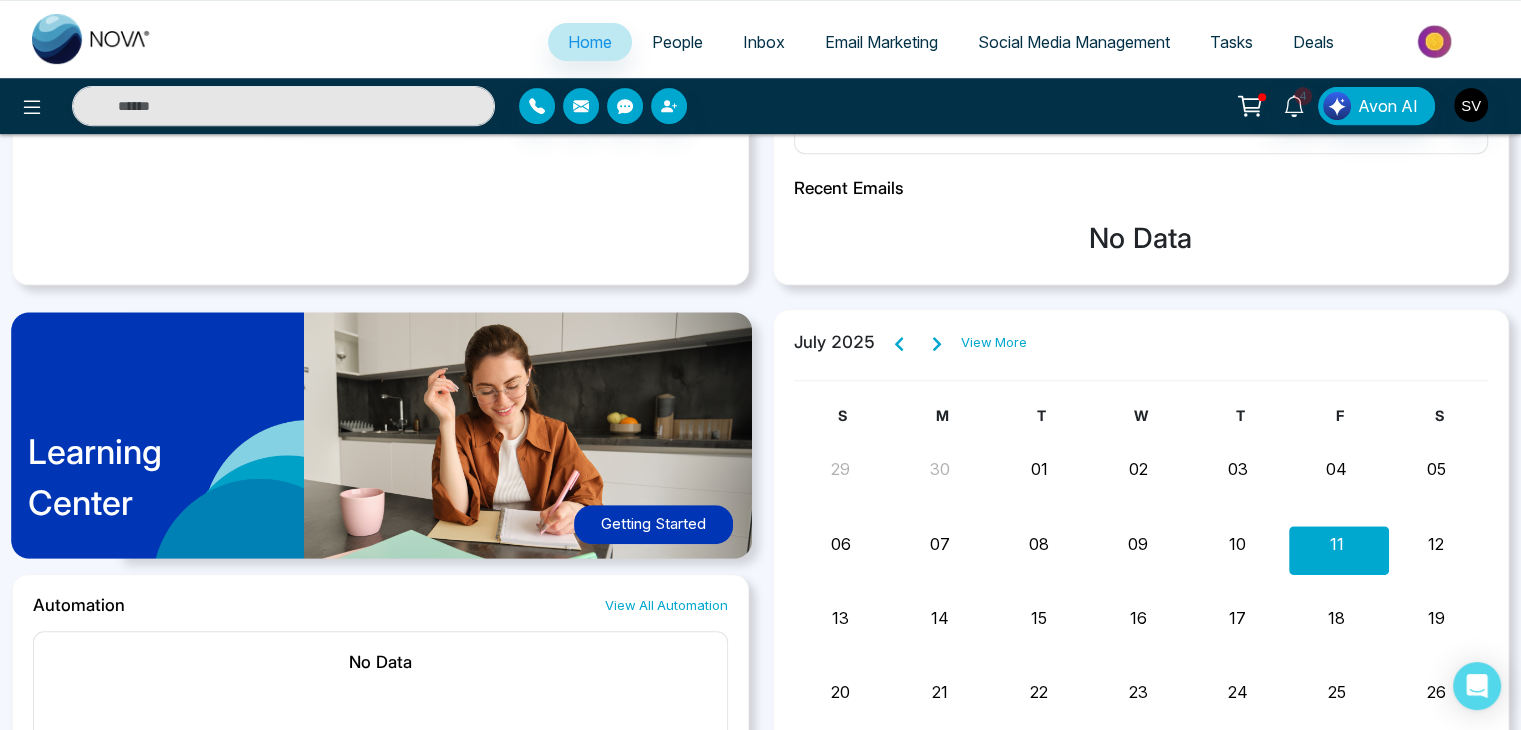 scroll, scrollTop: 848, scrollLeft: 0, axis: vertical 